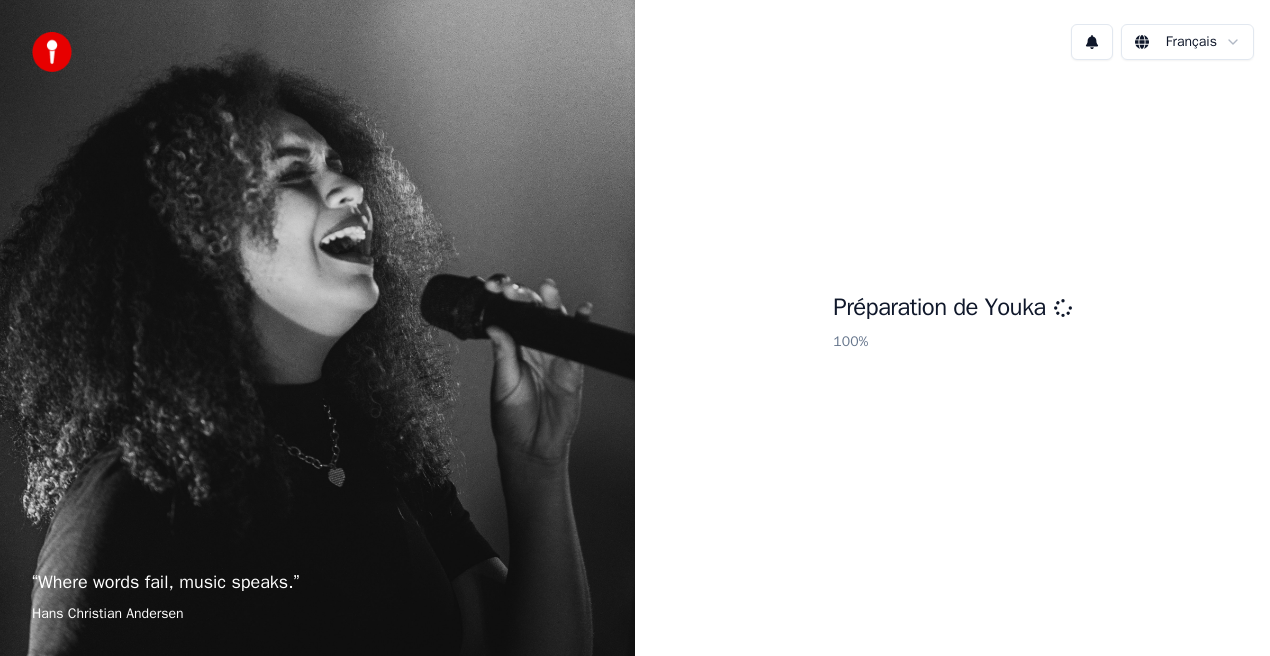 scroll, scrollTop: 0, scrollLeft: 0, axis: both 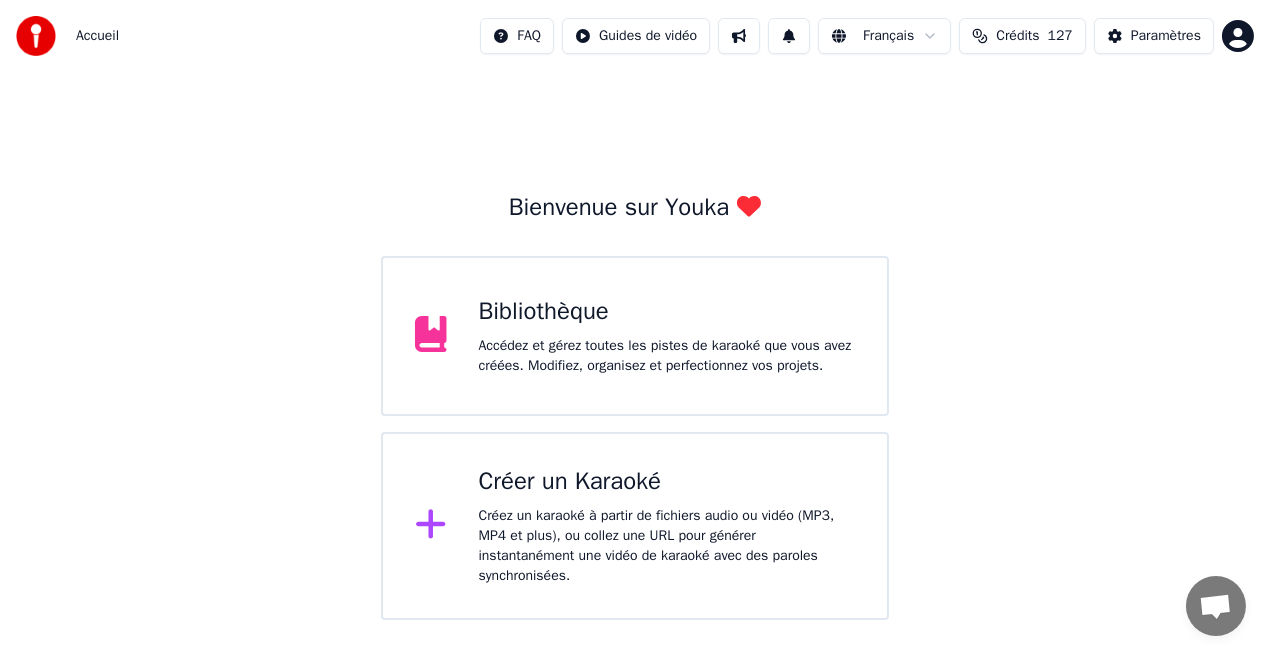click on "Bibliothèque Accédez et gérez toutes les pistes de karaoké que vous avez créées. Modifiez, organisez et perfectionnez vos projets." at bounding box center [635, 336] 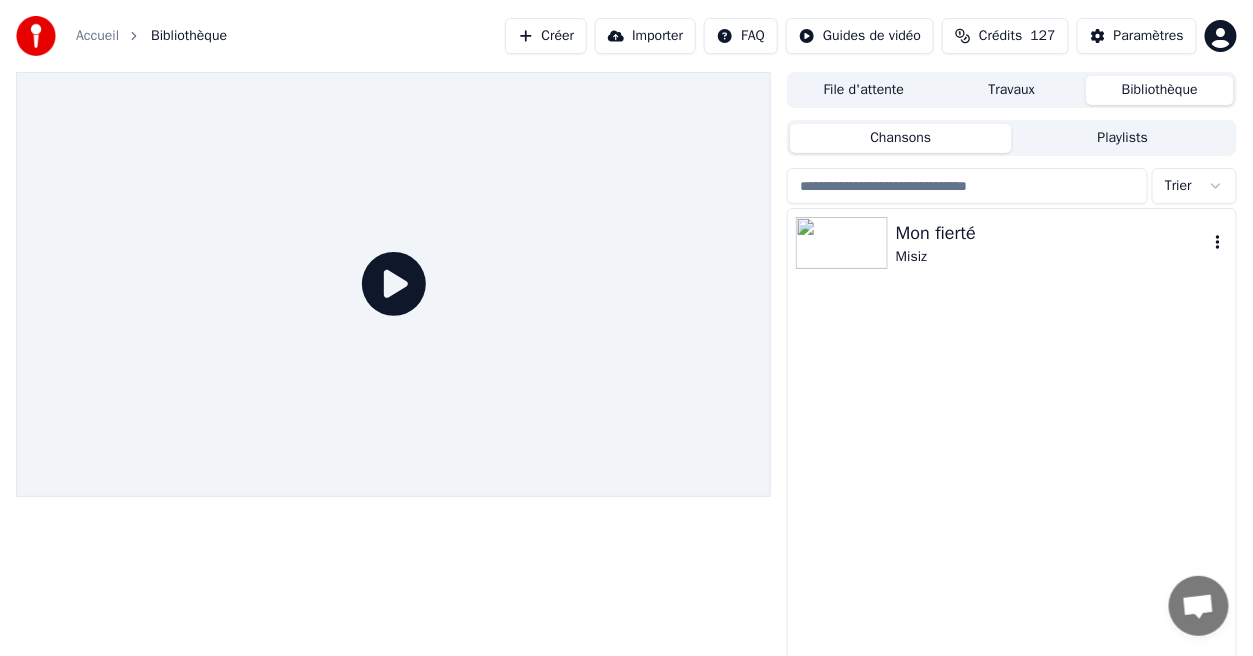 click on "Mon fierté" at bounding box center [1052, 233] 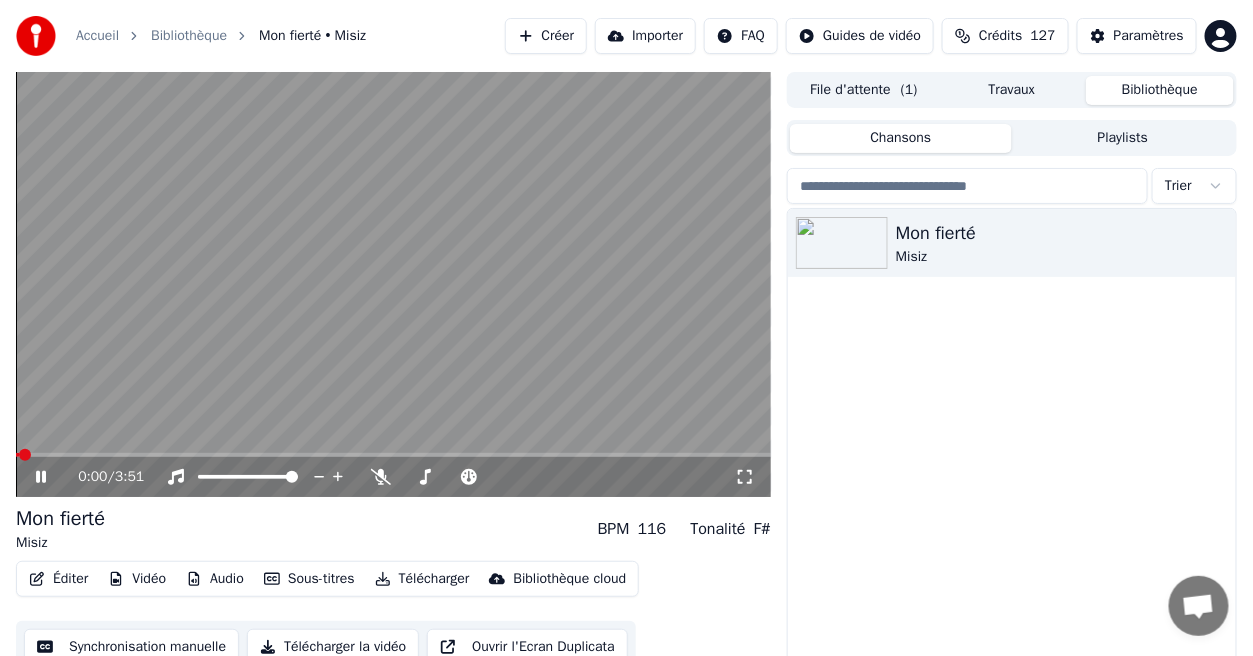 click on "Éditer" at bounding box center (58, 579) 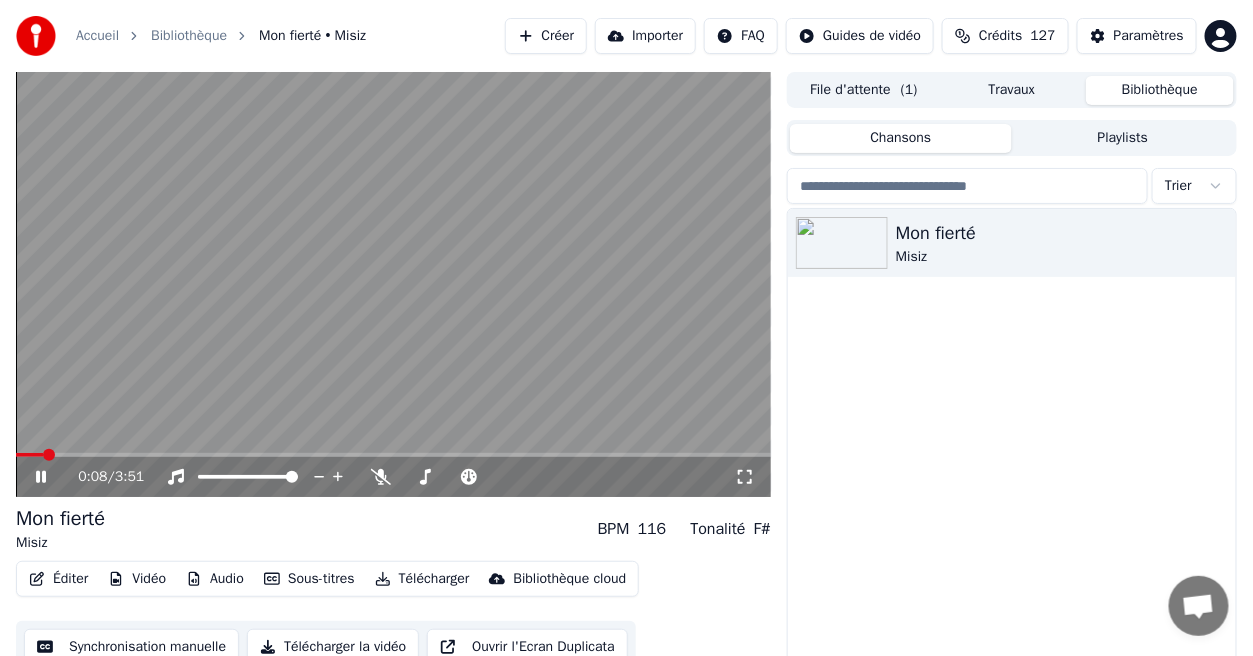 click on "Mon fierté Misiz" at bounding box center [1012, 454] 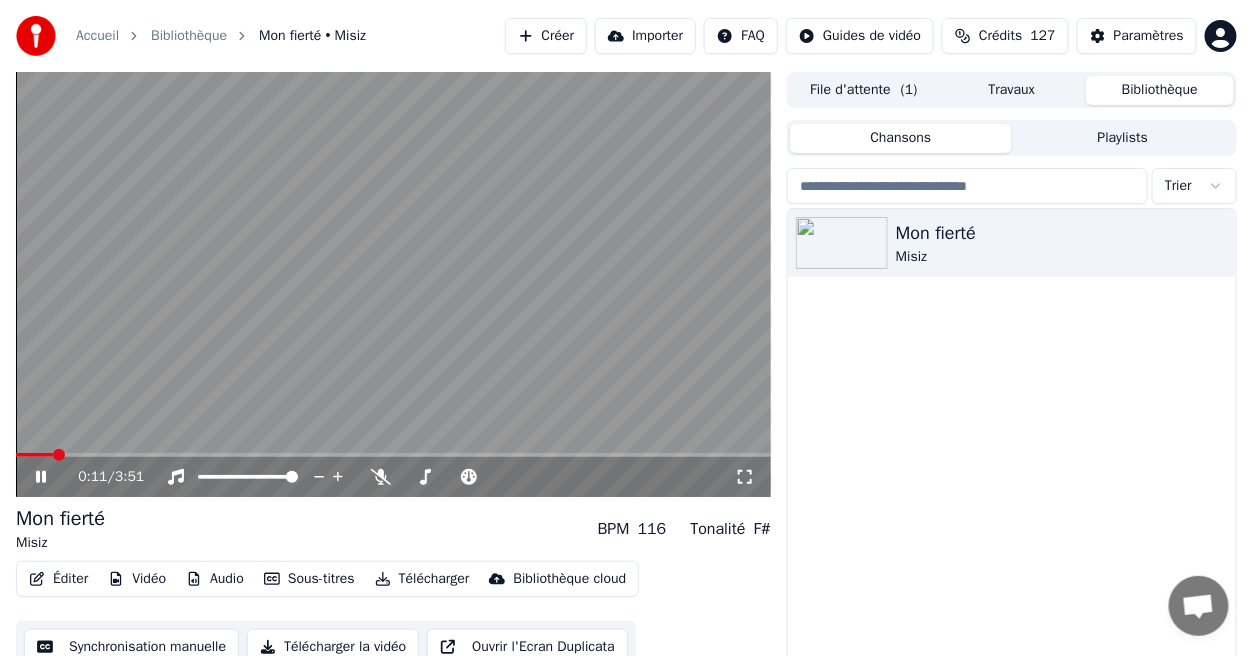click 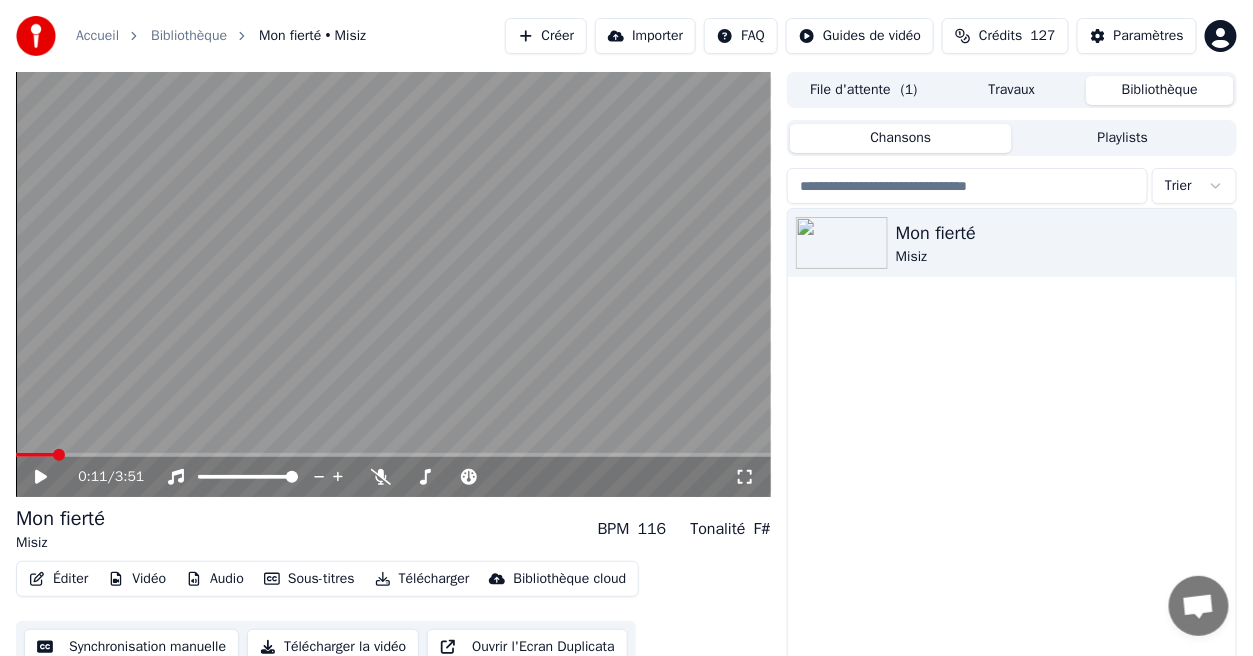 click on "Éditer" at bounding box center (58, 579) 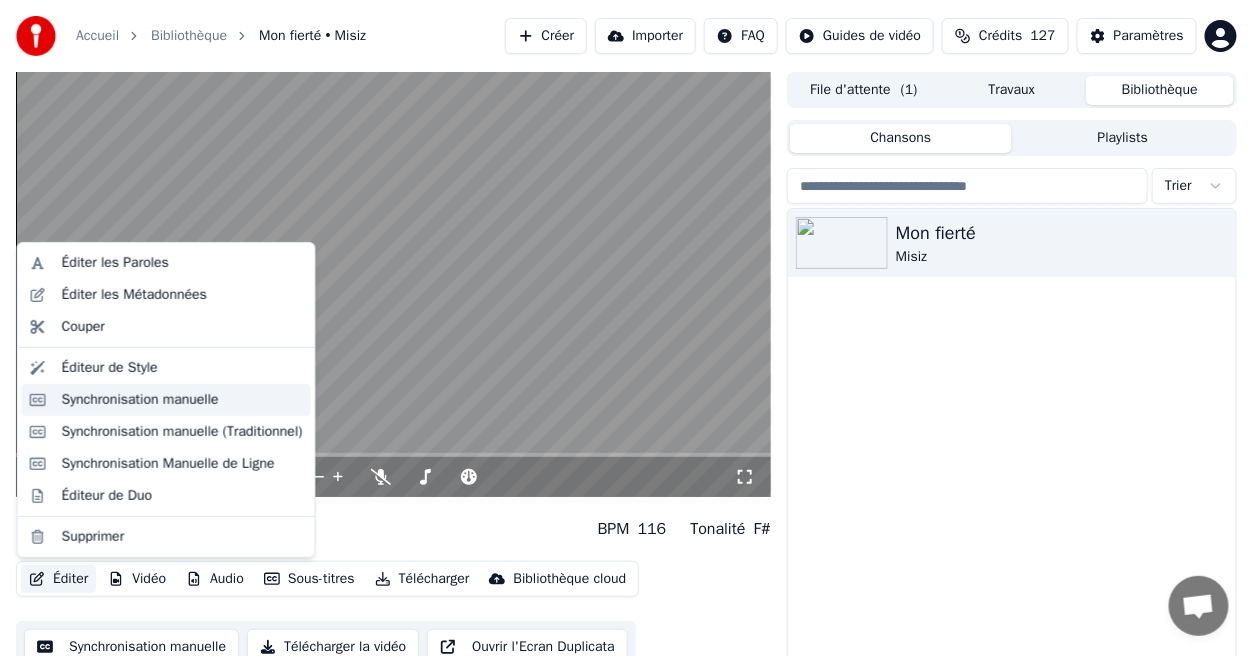 click on "Synchronisation manuelle" at bounding box center (140, 400) 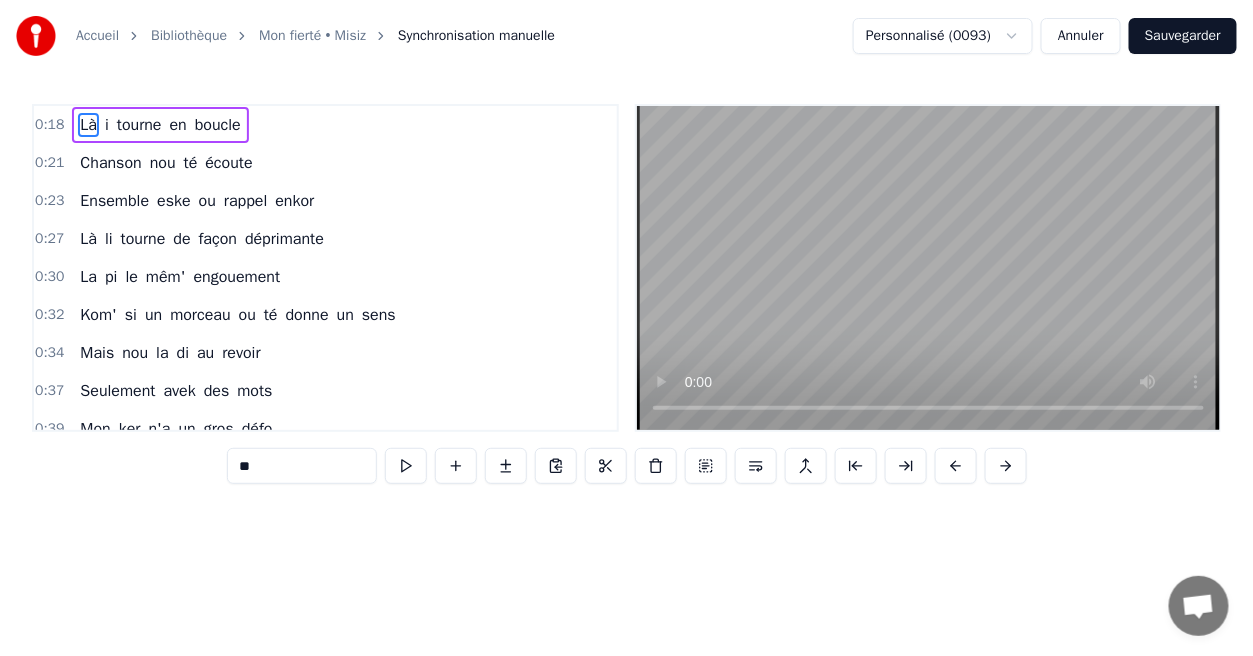 click on "Mon ker n'a un gros défo" at bounding box center (176, 429) 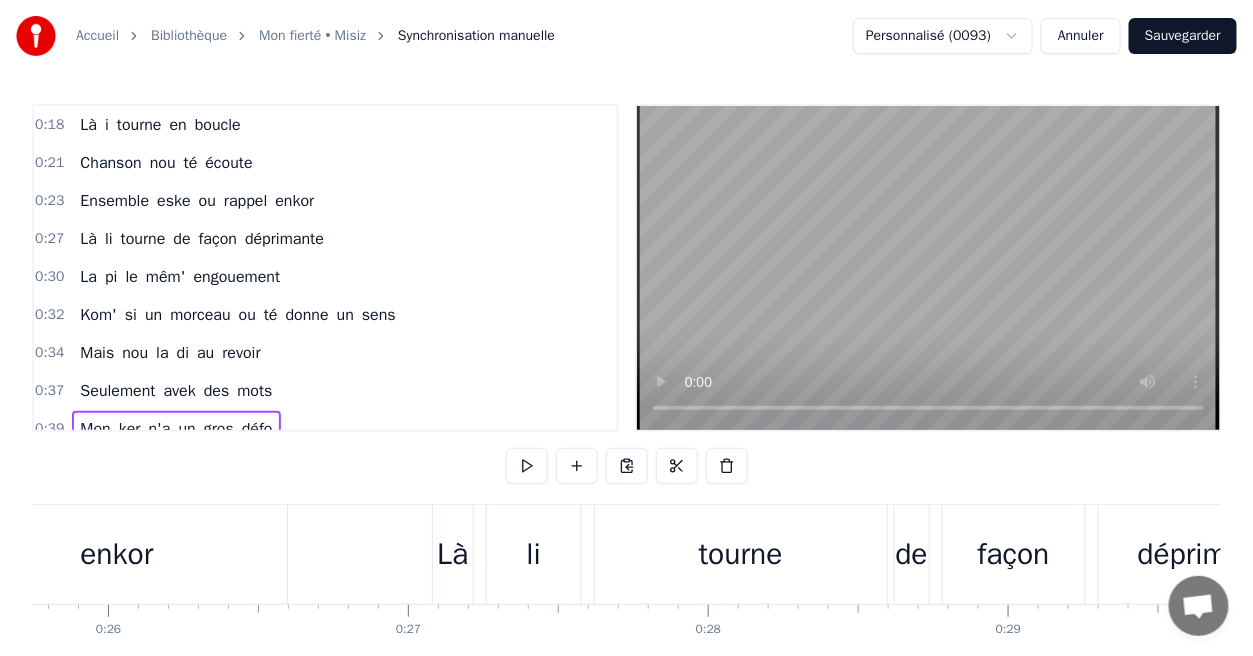 scroll, scrollTop: 0, scrollLeft: 11698, axis: horizontal 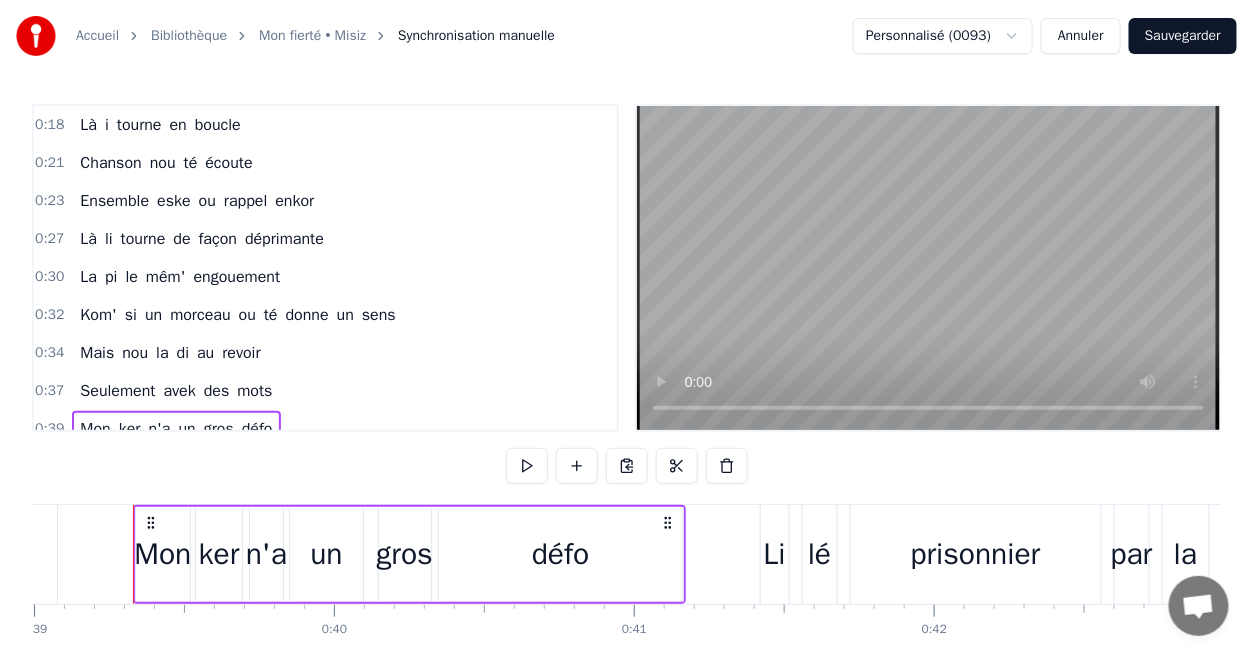 click on "La" at bounding box center [88, 277] 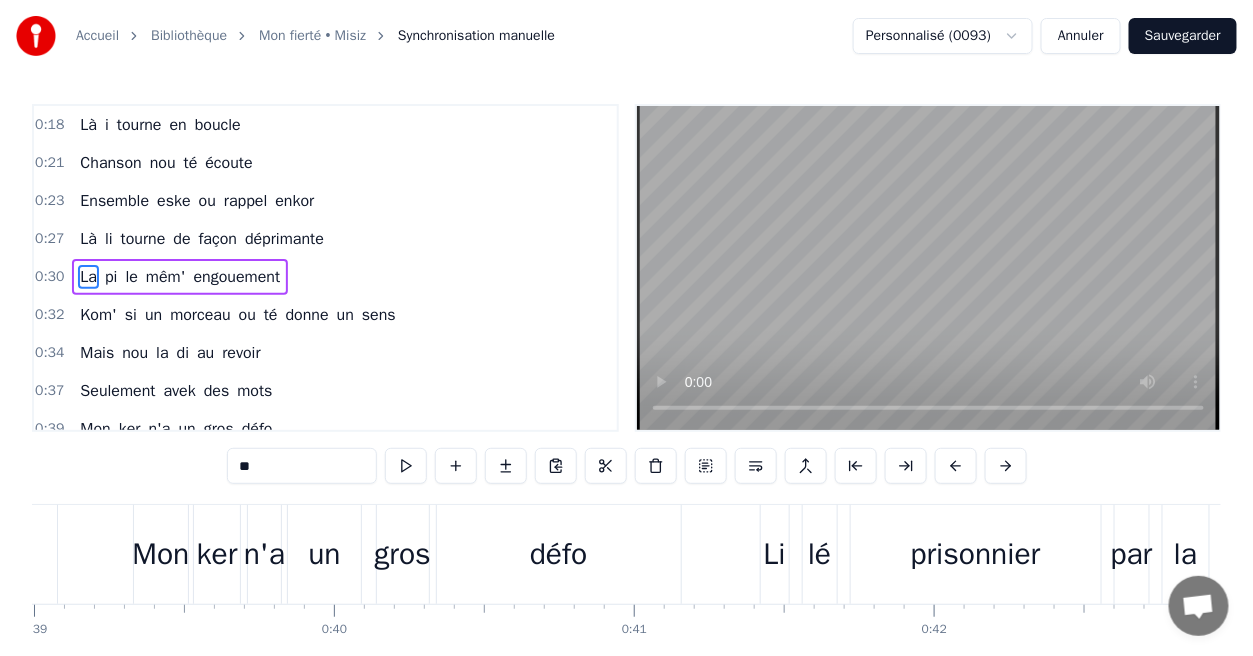 scroll, scrollTop: 5, scrollLeft: 0, axis: vertical 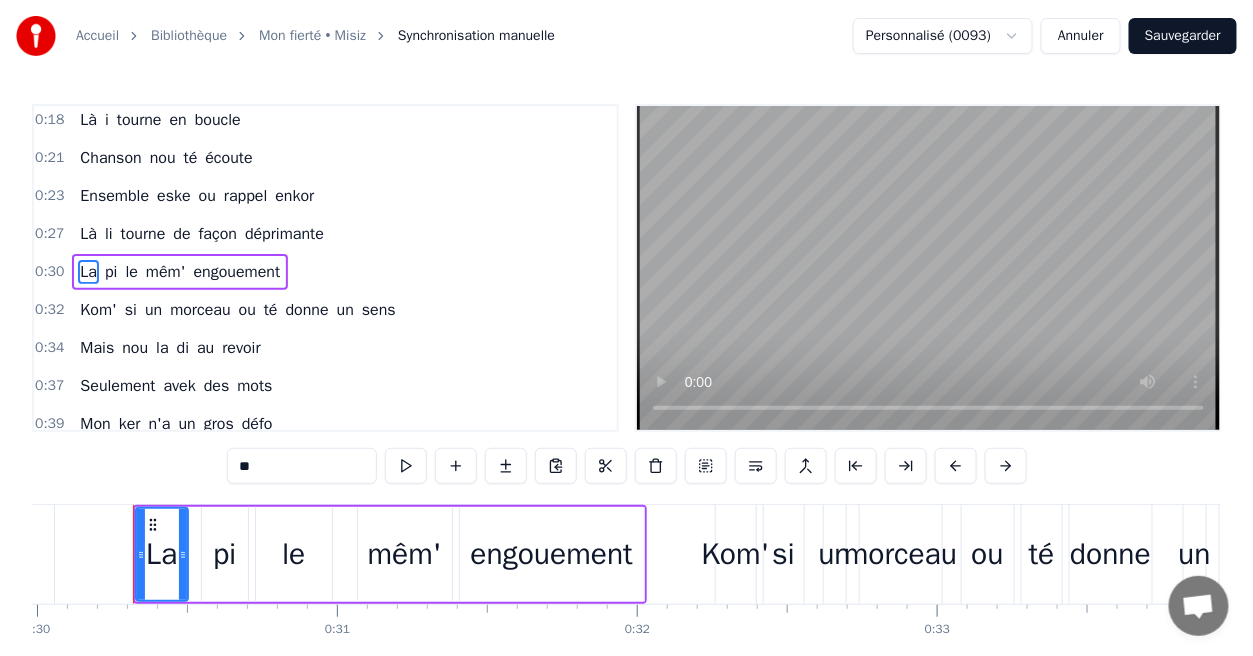 click on "**" at bounding box center [302, 466] 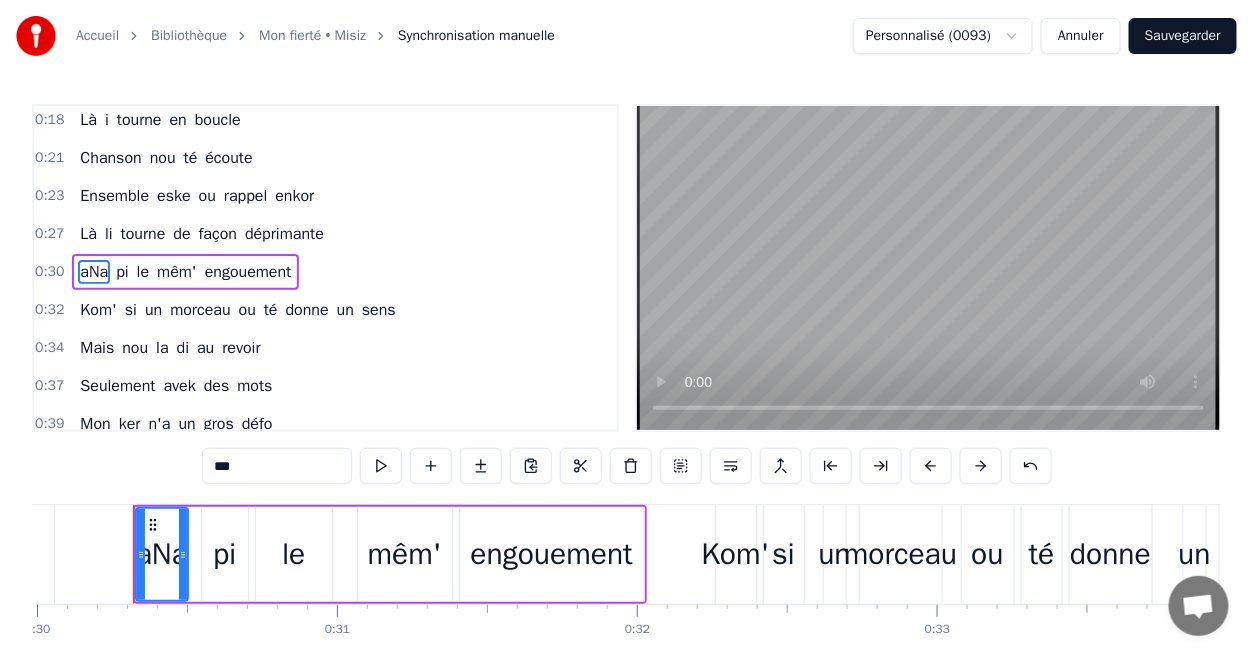 click on "***" at bounding box center [277, 466] 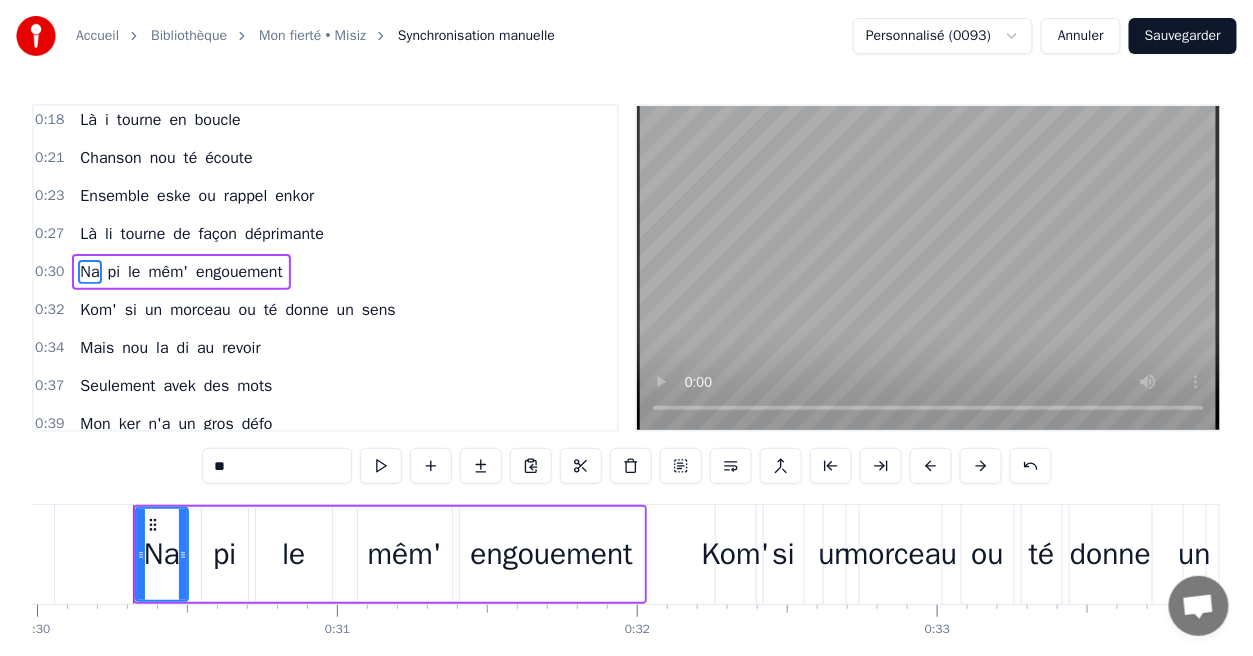 click on "un" at bounding box center [153, 310] 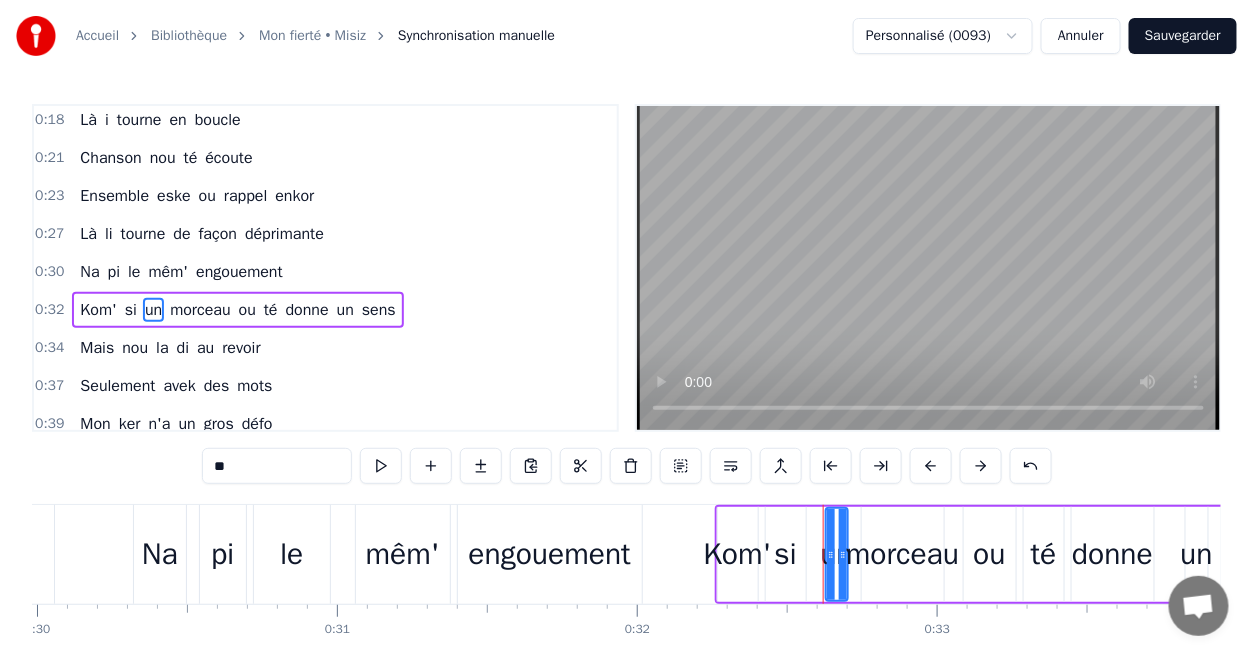 scroll, scrollTop: 42, scrollLeft: 0, axis: vertical 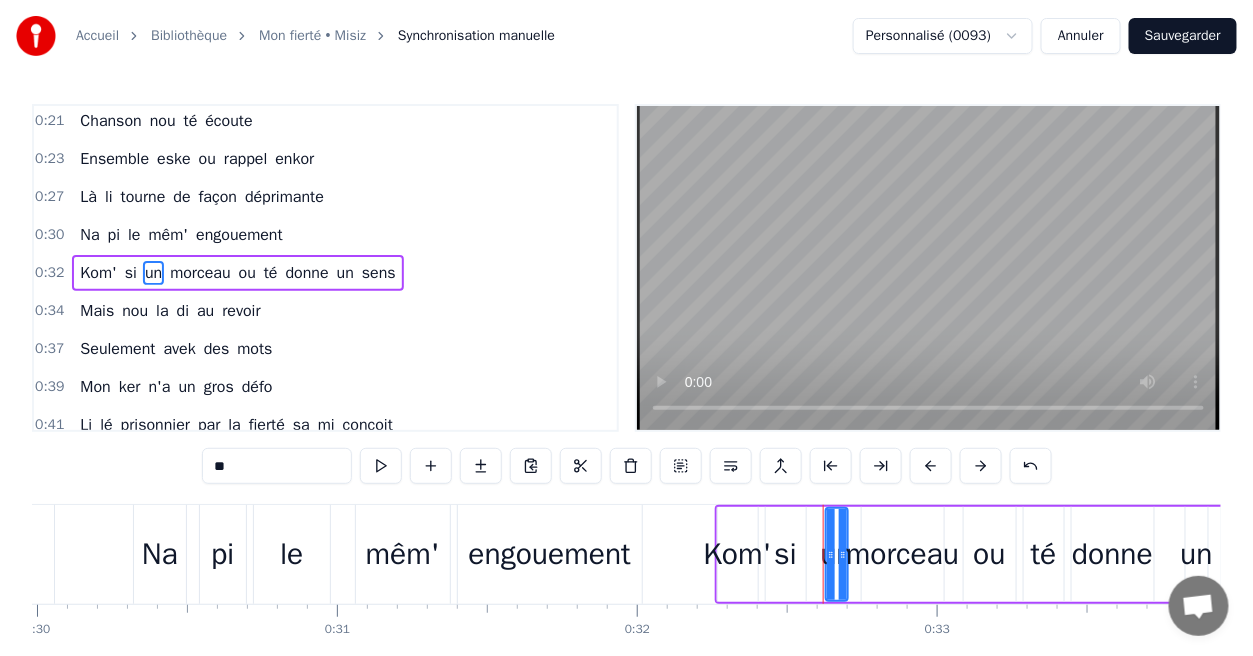 click on "**" at bounding box center [277, 466] 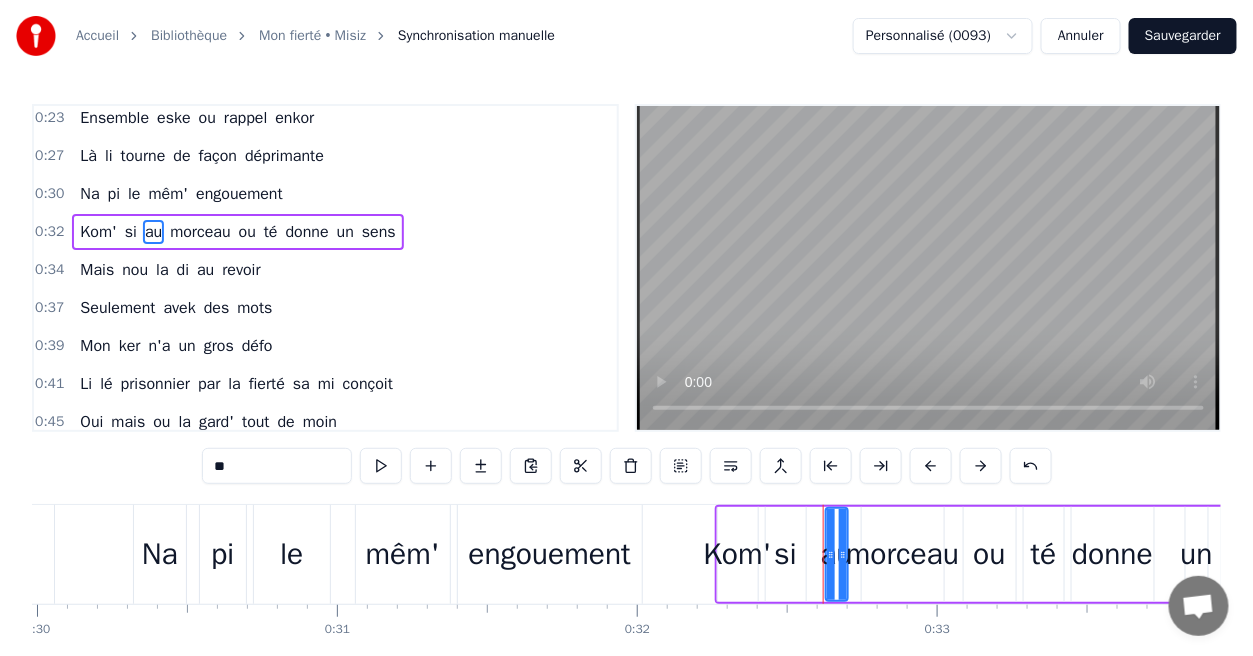 scroll, scrollTop: 122, scrollLeft: 0, axis: vertical 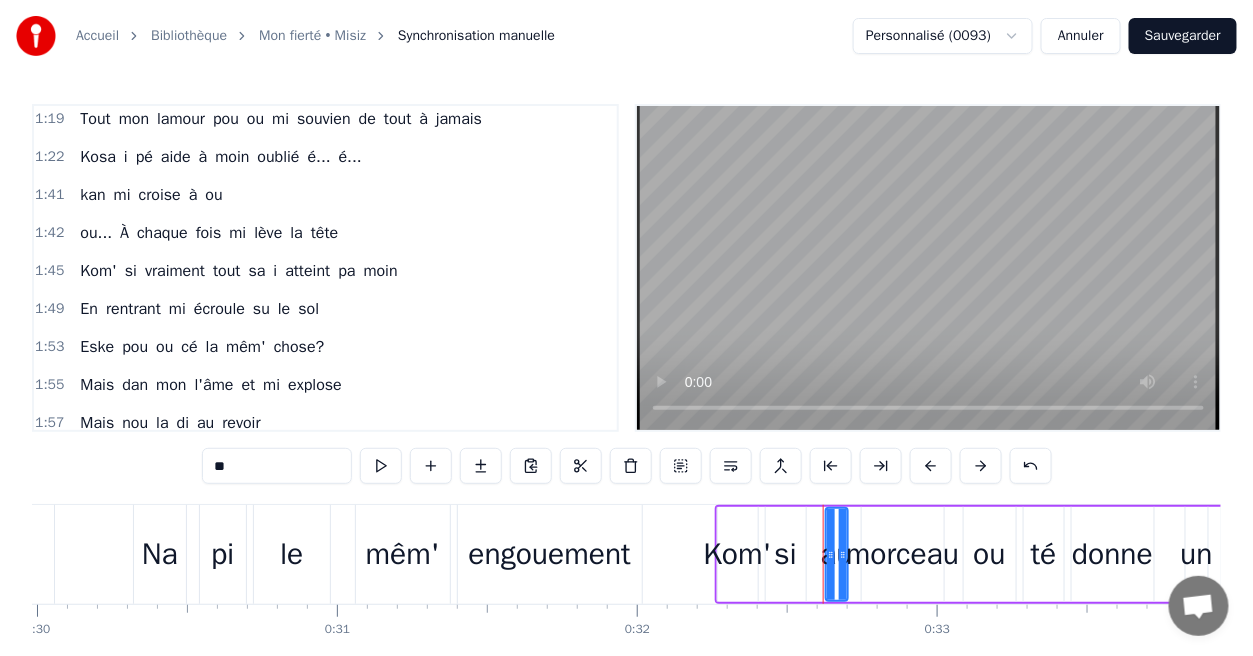 click on "Mais" at bounding box center [97, 385] 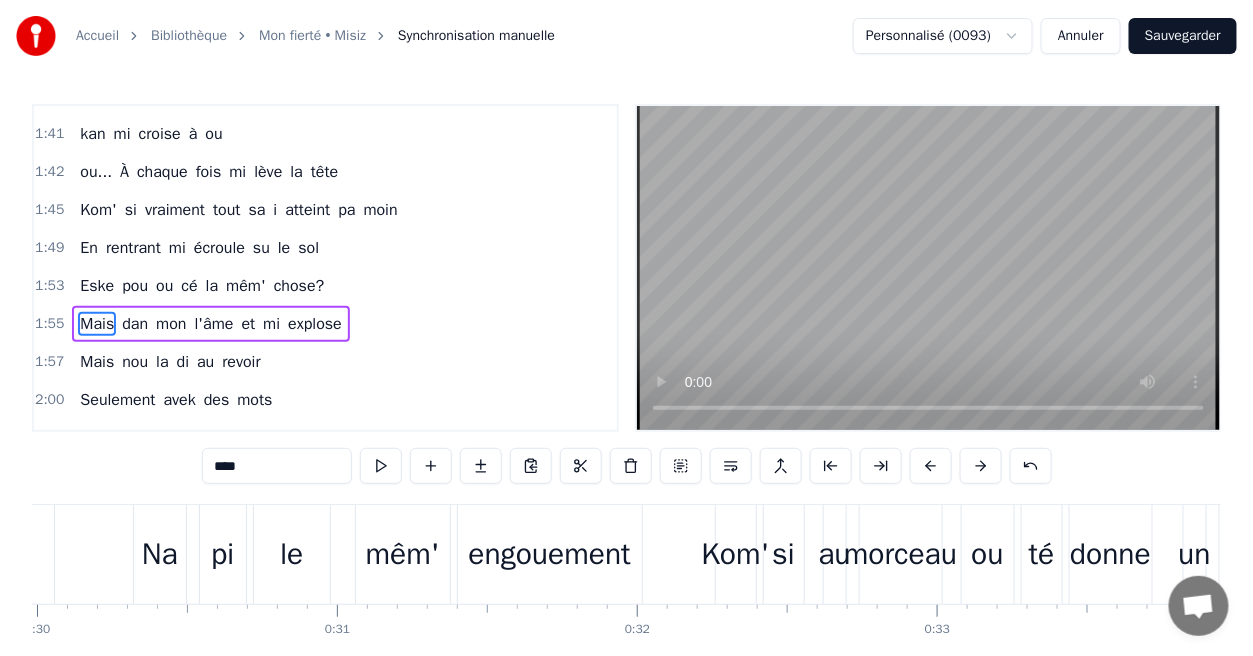 scroll, scrollTop: 862, scrollLeft: 0, axis: vertical 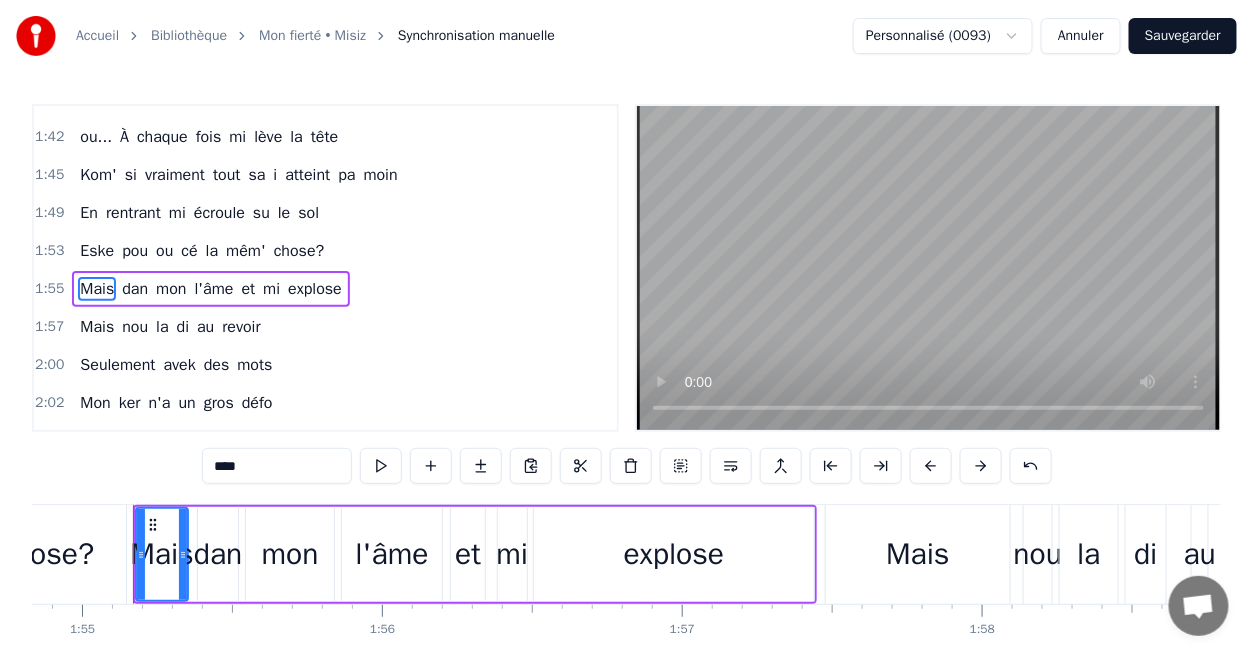 click on "****" at bounding box center [277, 466] 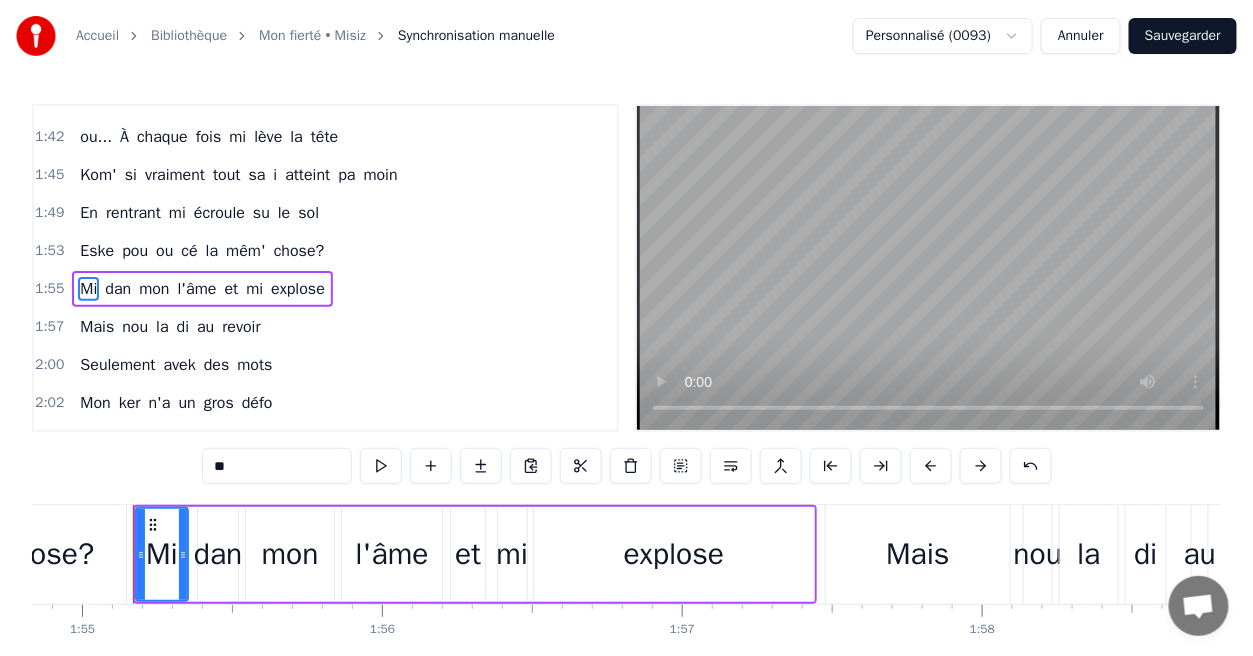 click on "l'âme" at bounding box center [197, 289] 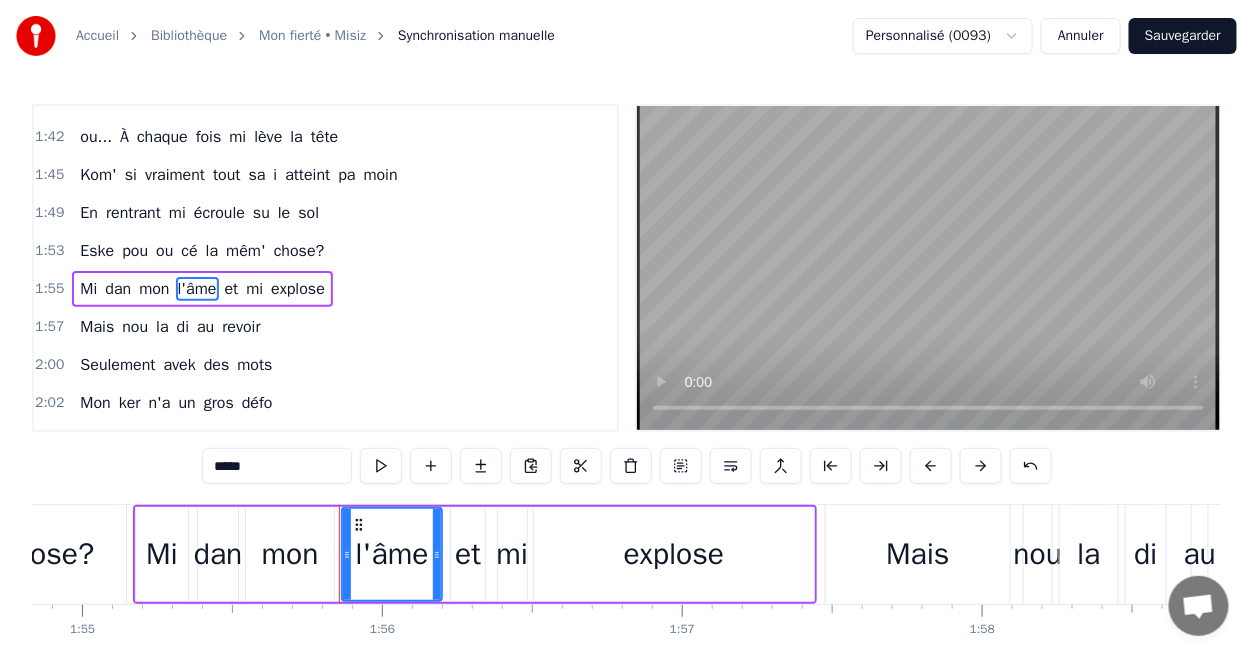 click on "*****" at bounding box center [277, 466] 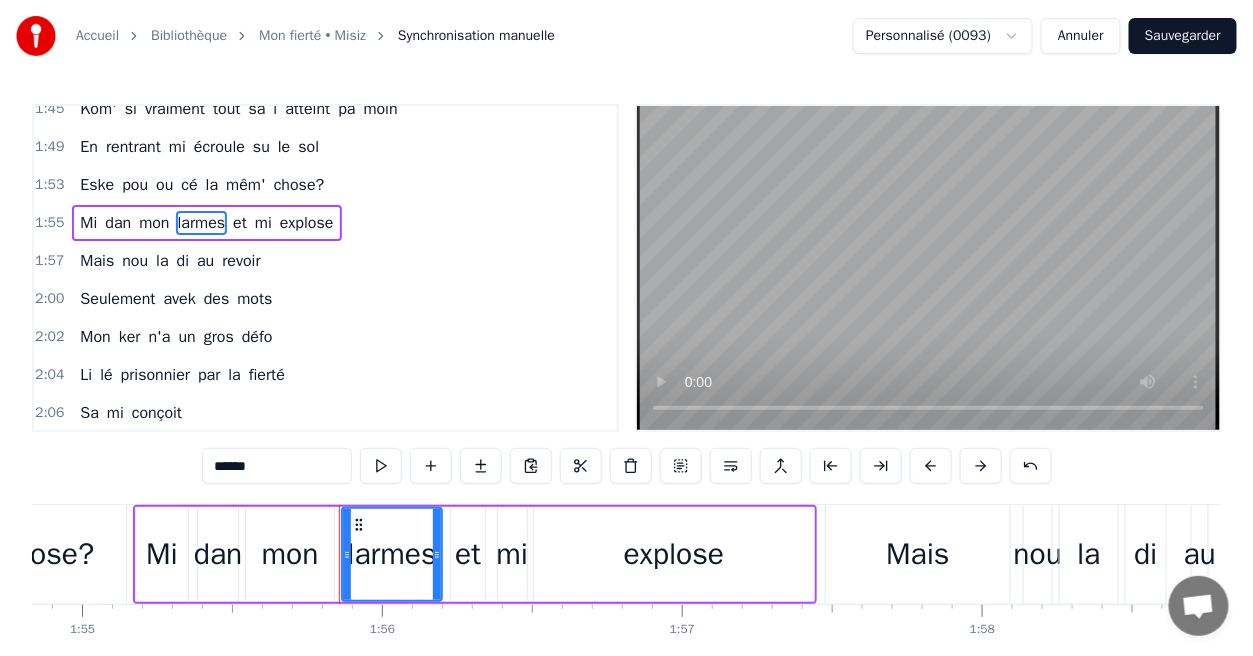 scroll, scrollTop: 942, scrollLeft: 0, axis: vertical 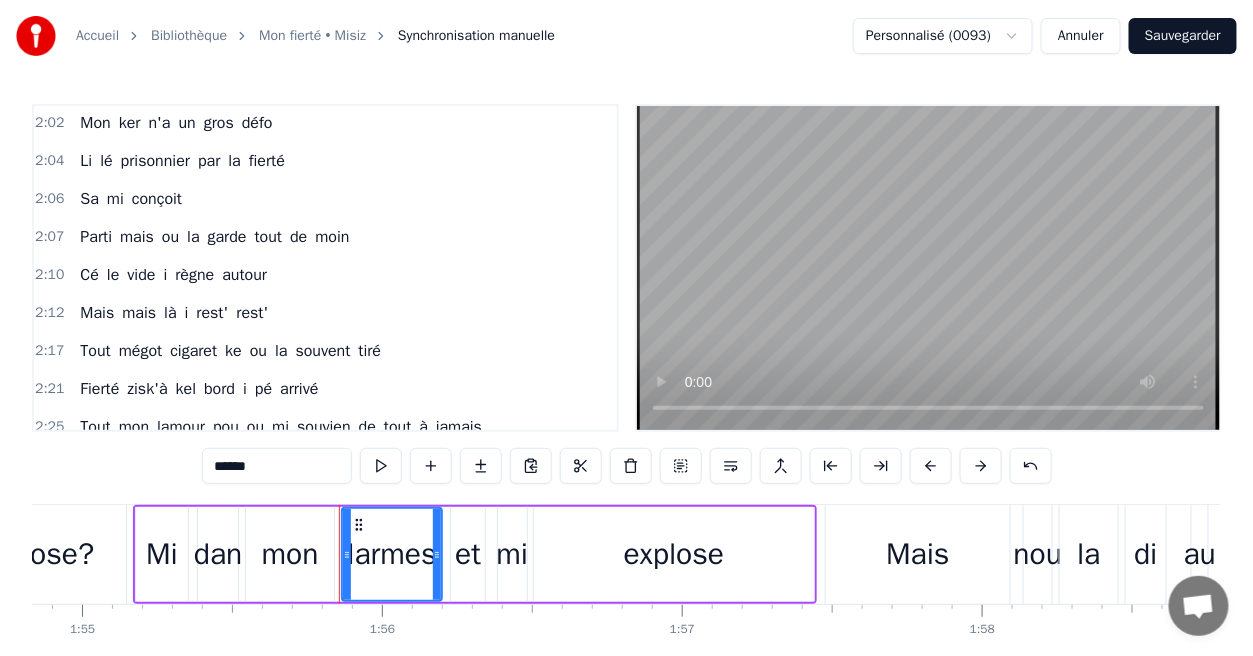 click on "i" at bounding box center [245, 389] 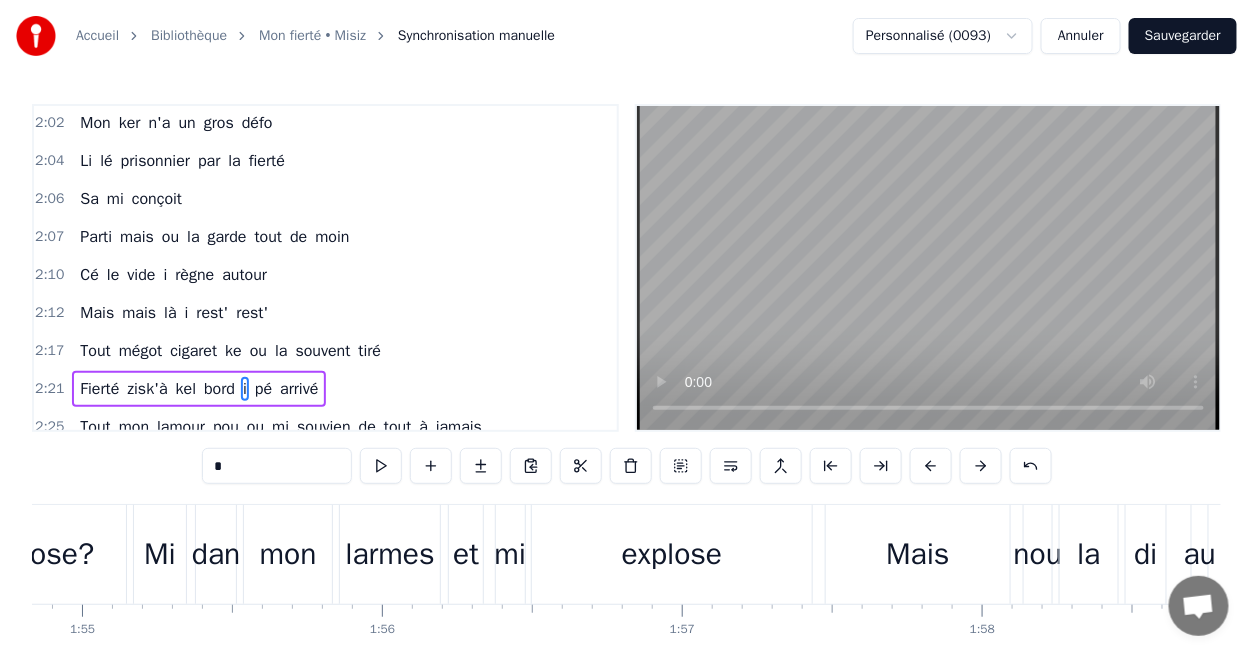 scroll, scrollTop: 1235, scrollLeft: 0, axis: vertical 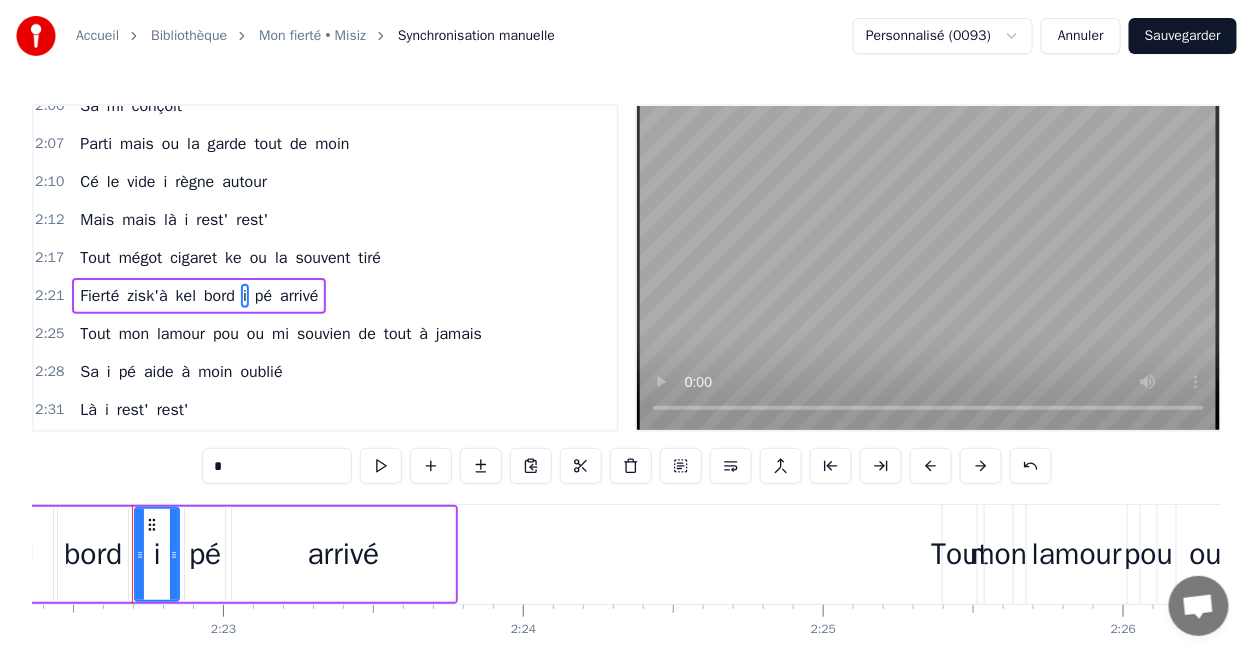 click on "*" at bounding box center (277, 466) 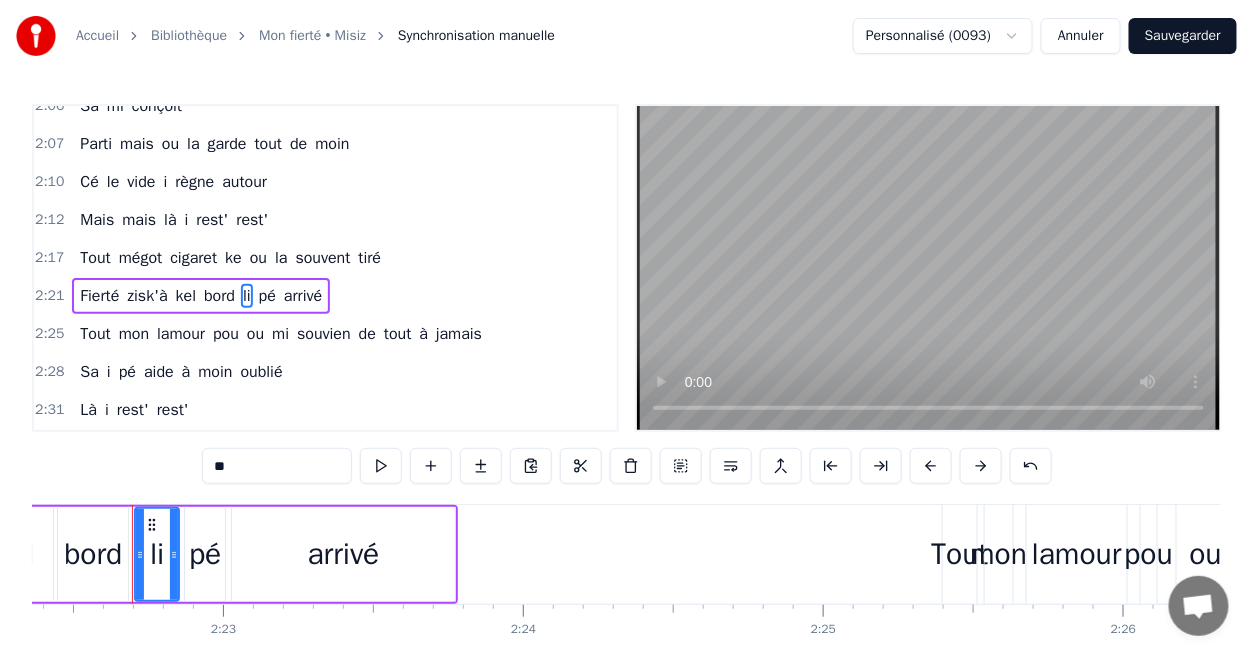 type on "**" 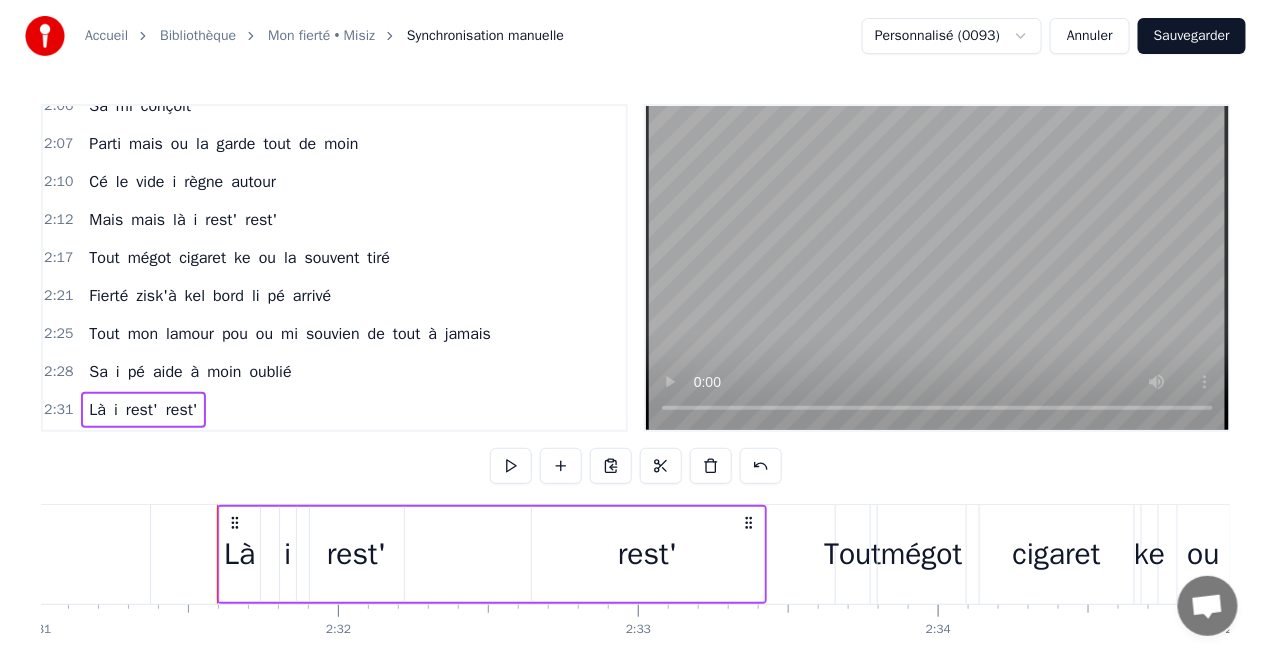 scroll, scrollTop: 0, scrollLeft: 45378, axis: horizontal 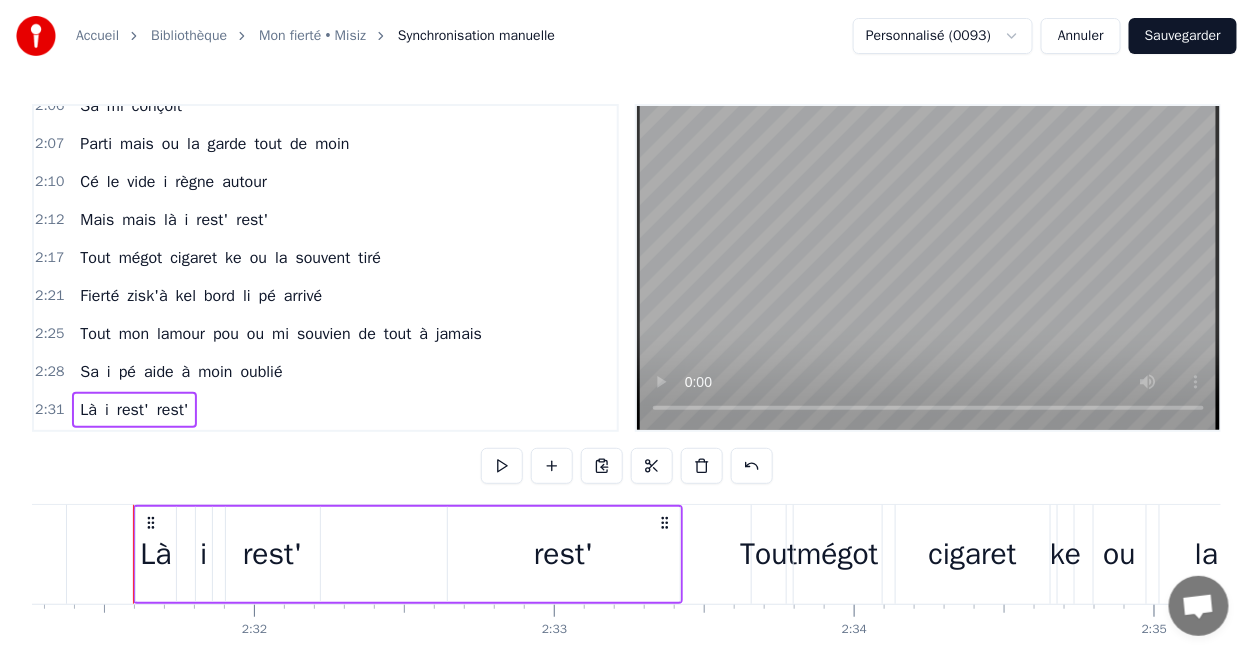 click on "Sauvegarder" at bounding box center (1183, 36) 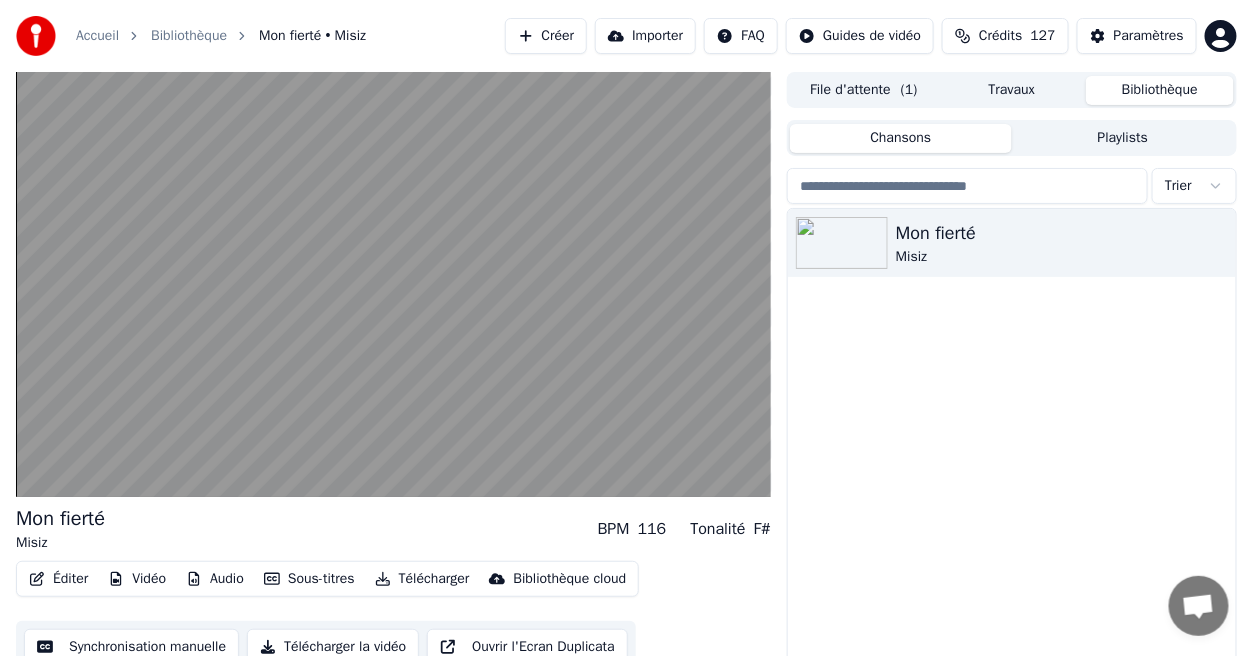click on "Éditer" at bounding box center [58, 579] 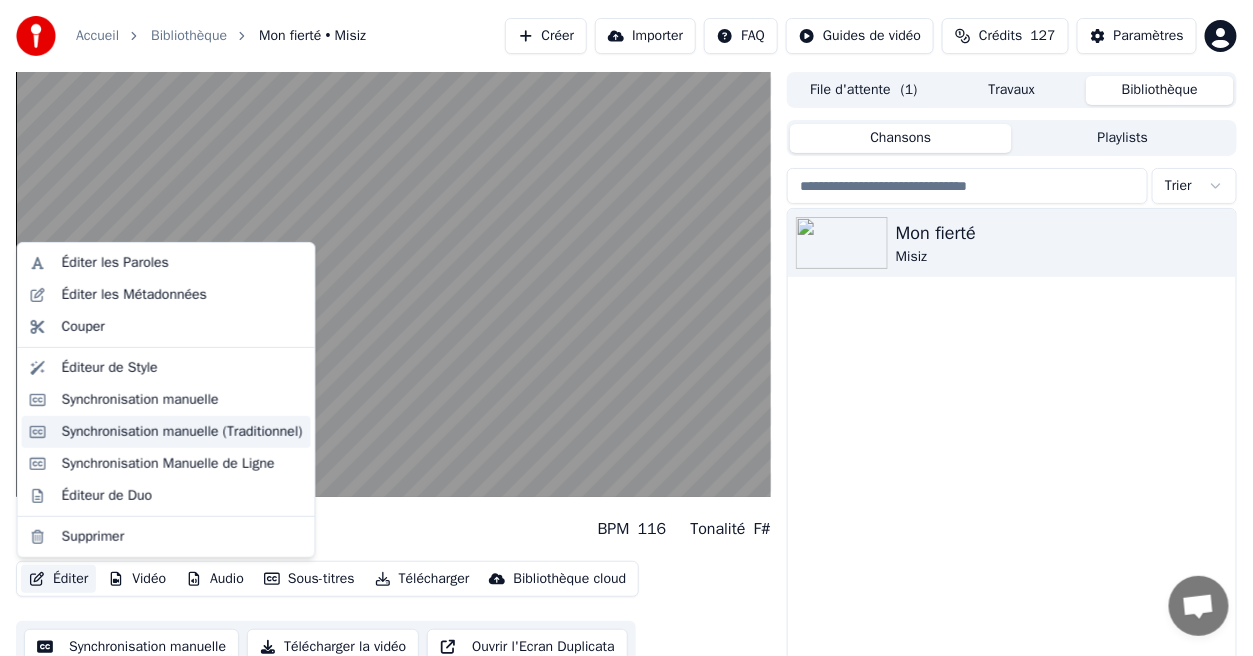 click on "Synchronisation manuelle (Traditionnel)" at bounding box center (182, 432) 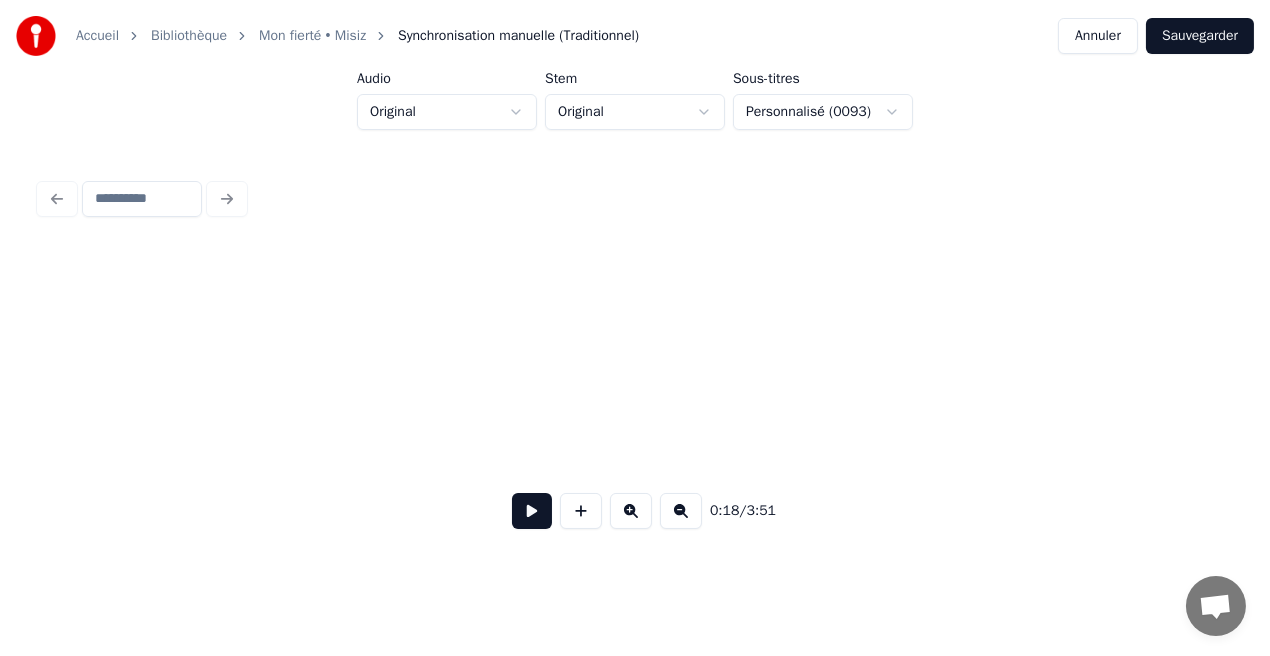 scroll, scrollTop: 0, scrollLeft: 3731, axis: horizontal 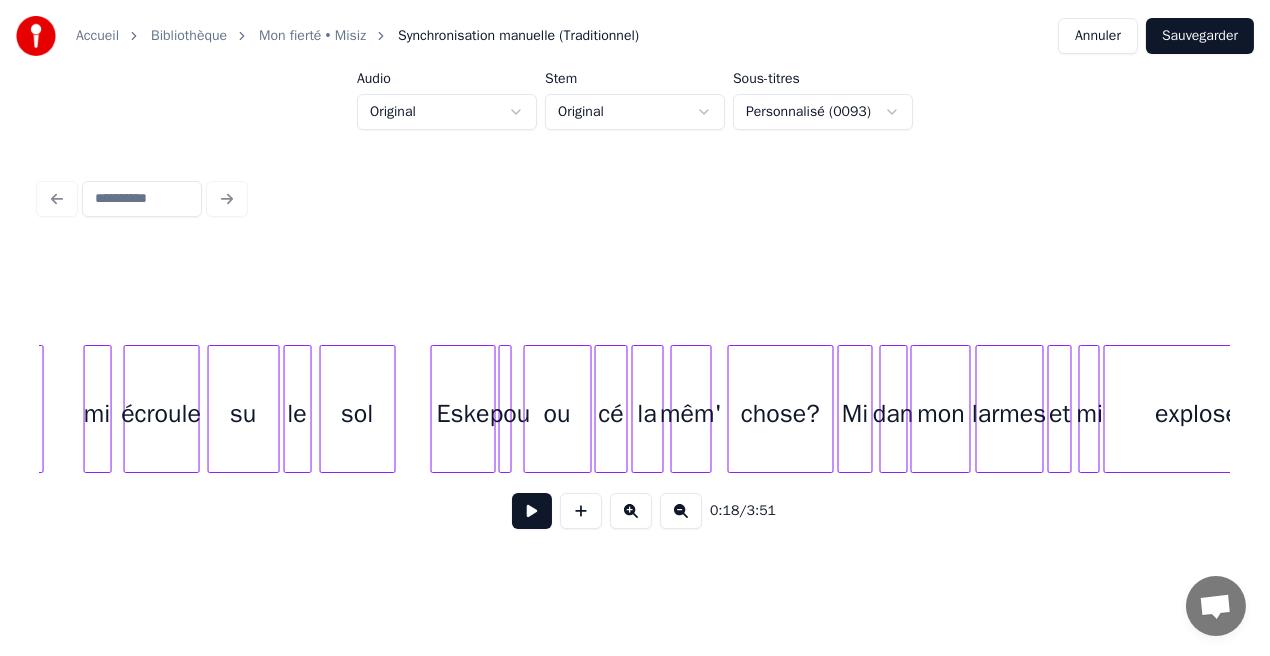click on "Mi" at bounding box center [856, 409] 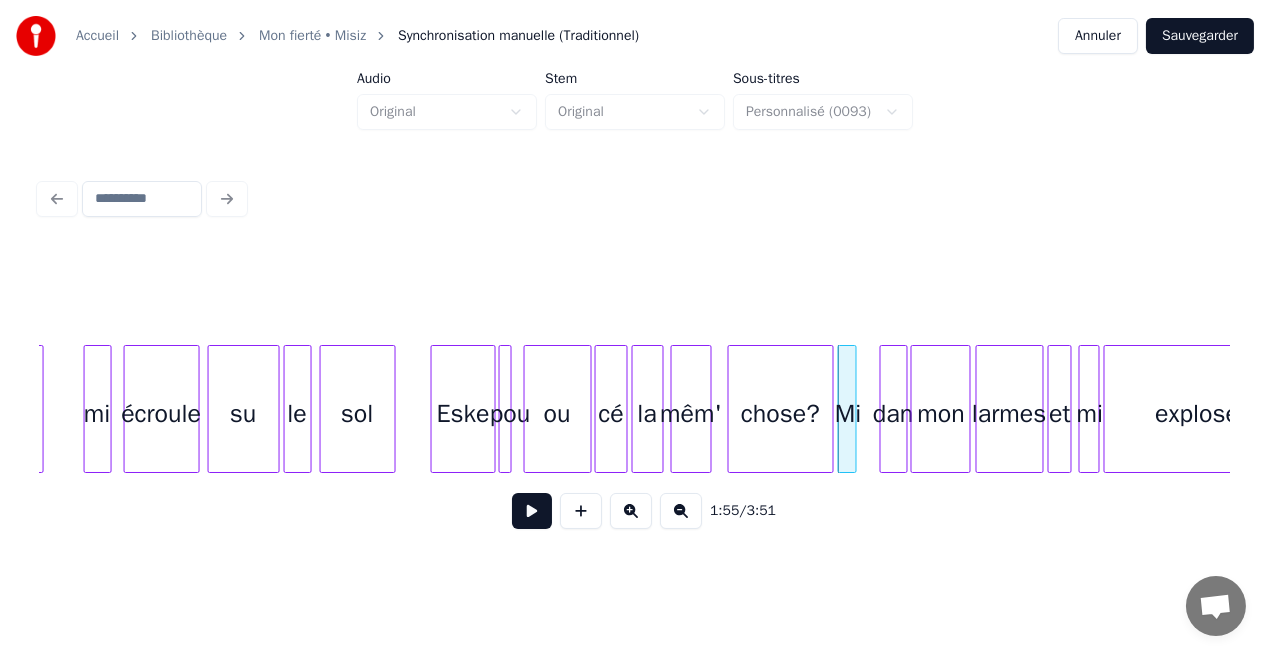 click at bounding box center (853, 409) 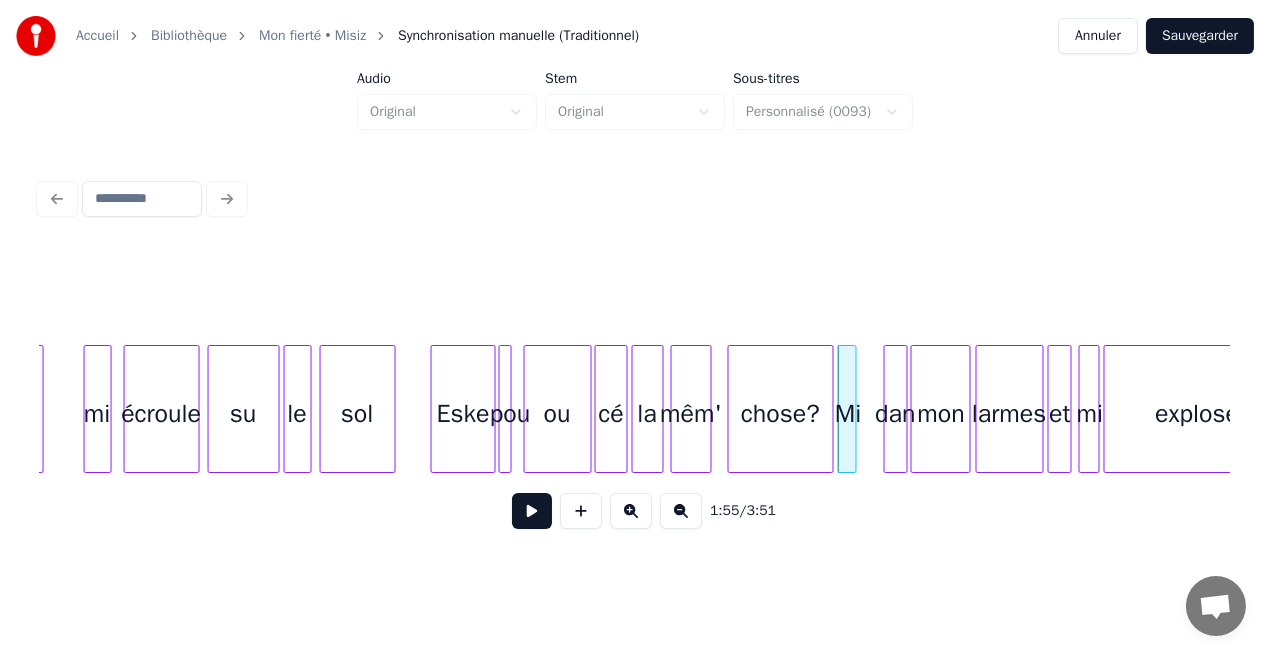 click at bounding box center (888, 409) 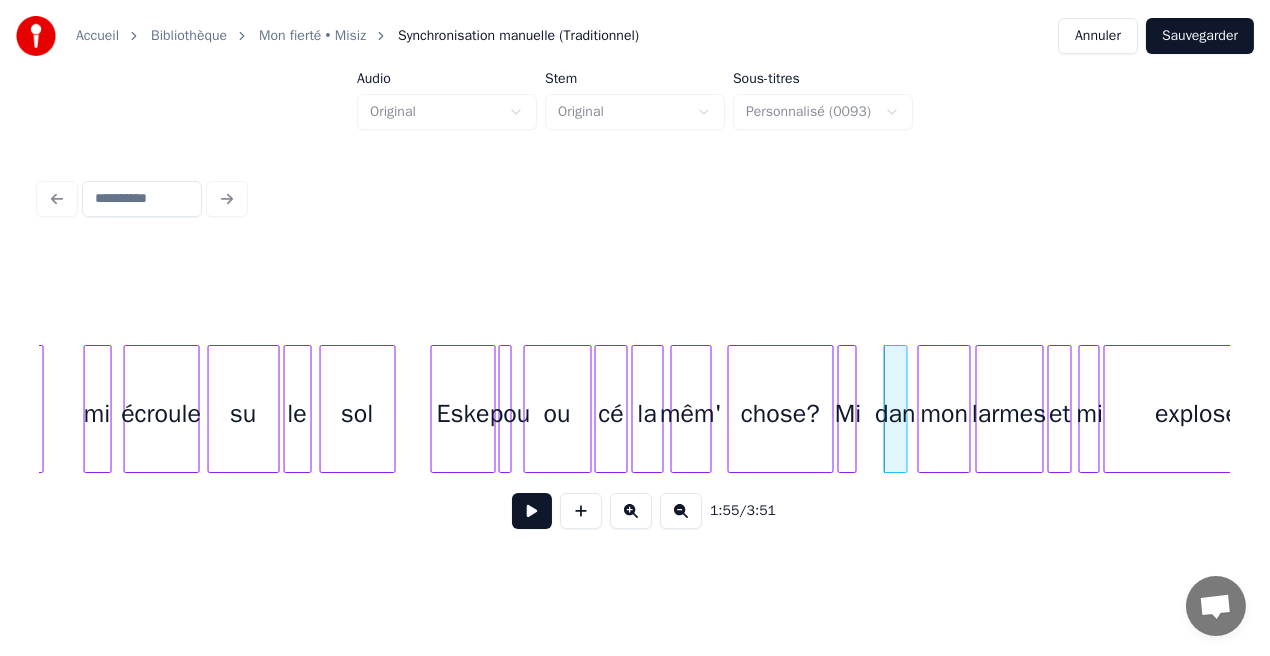 click at bounding box center [922, 409] 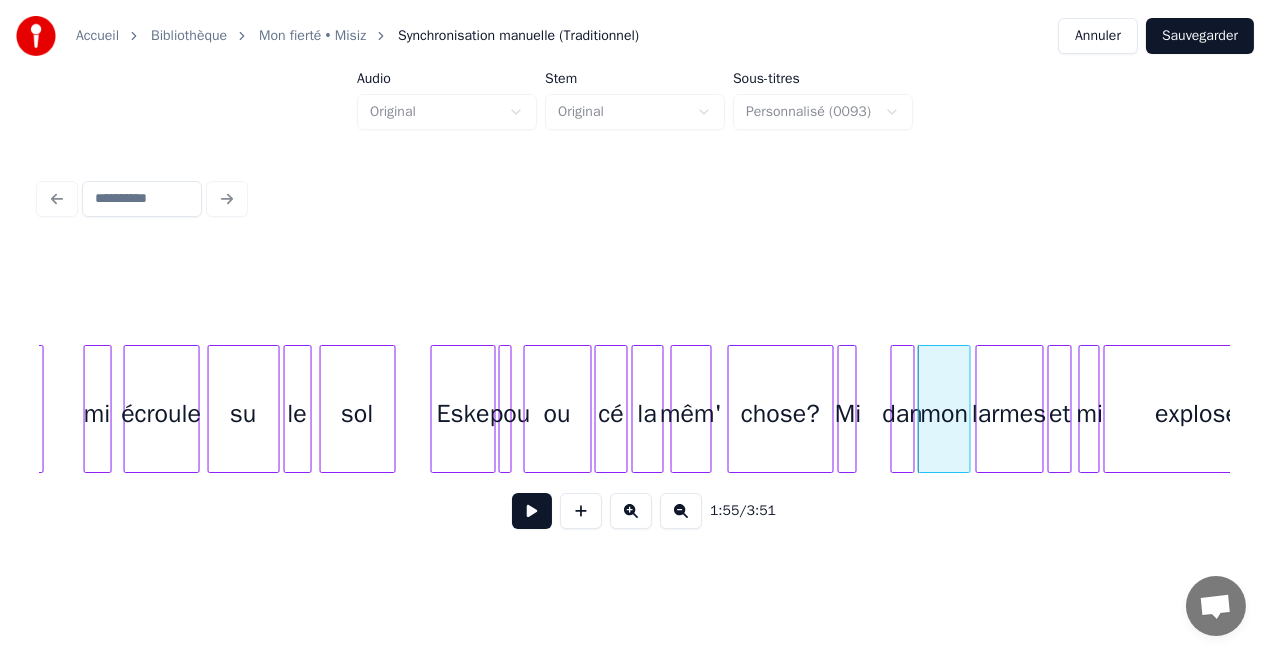 click on "dan" at bounding box center [902, 414] 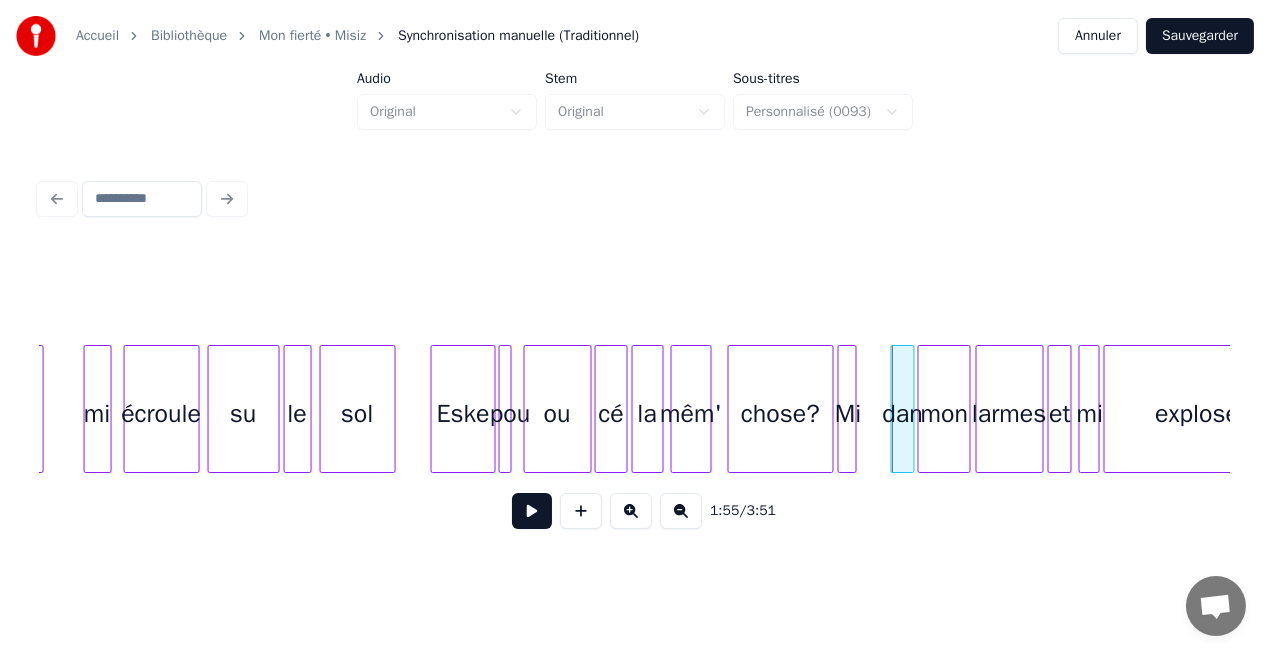 click on "Eske pou ou cé la mêm' sol su le écroule rentrant mi chose? Mi dan mon larmes et mi explose" at bounding box center [933, 409] 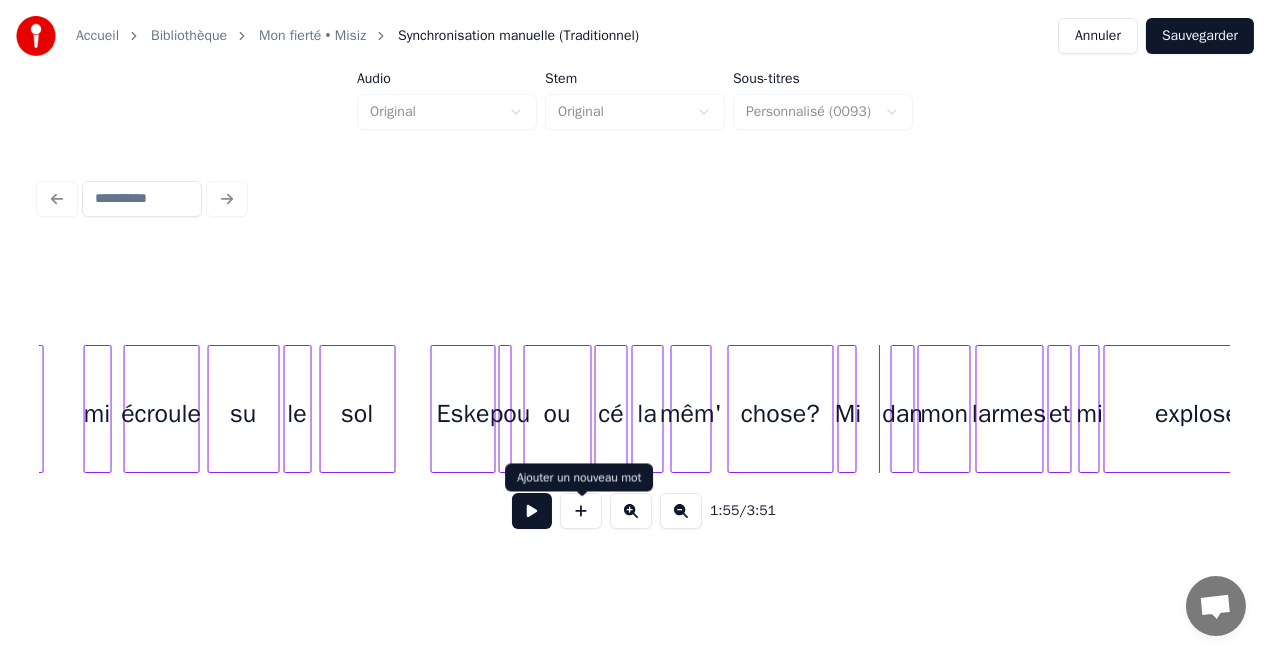 click at bounding box center (581, 511) 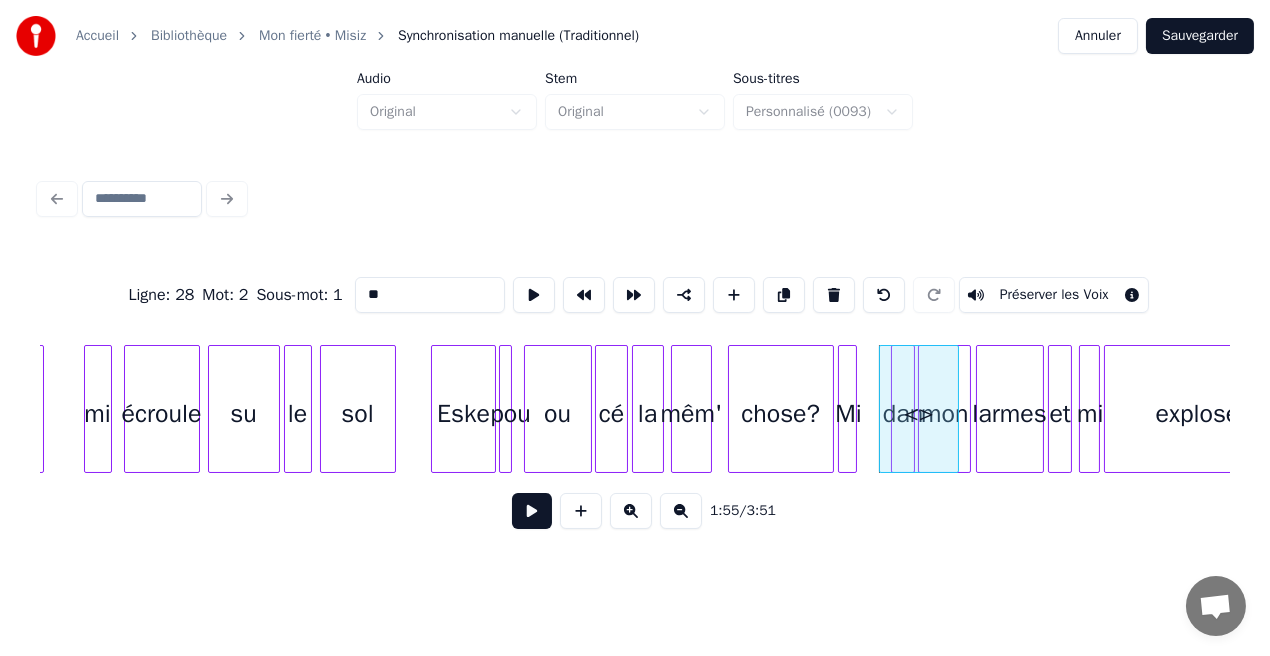 click on "**" at bounding box center (430, 295) 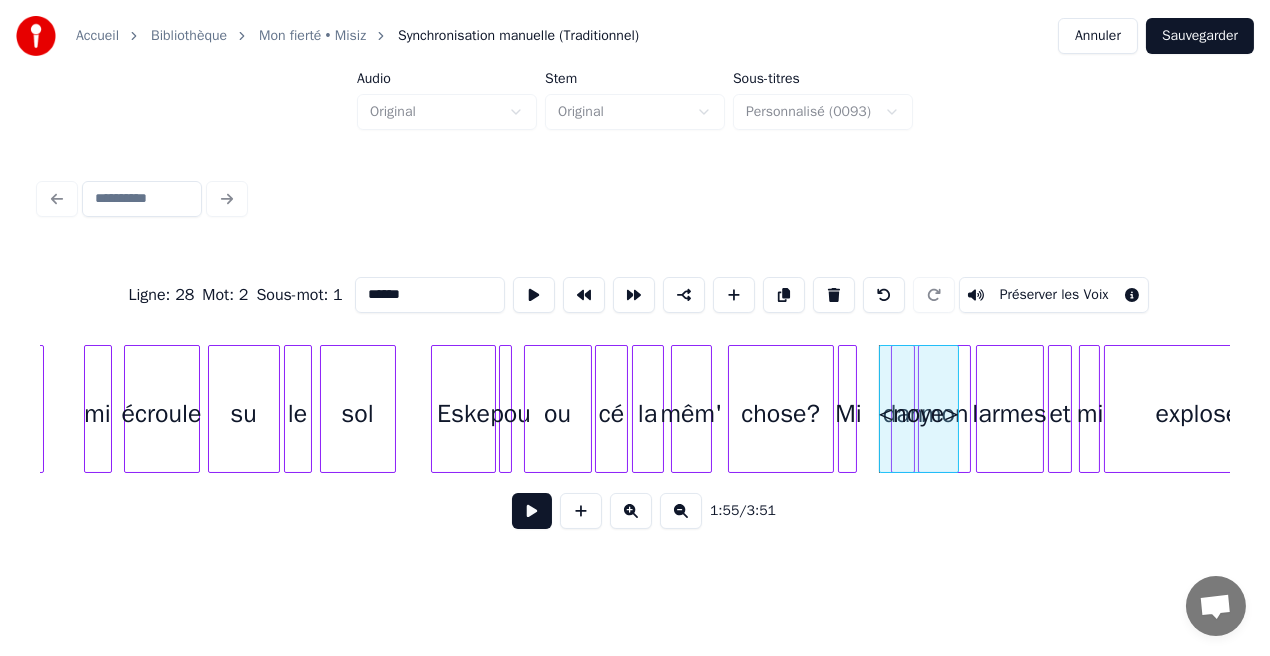 drag, startPoint x: 376, startPoint y: 290, endPoint x: 358, endPoint y: 290, distance: 18 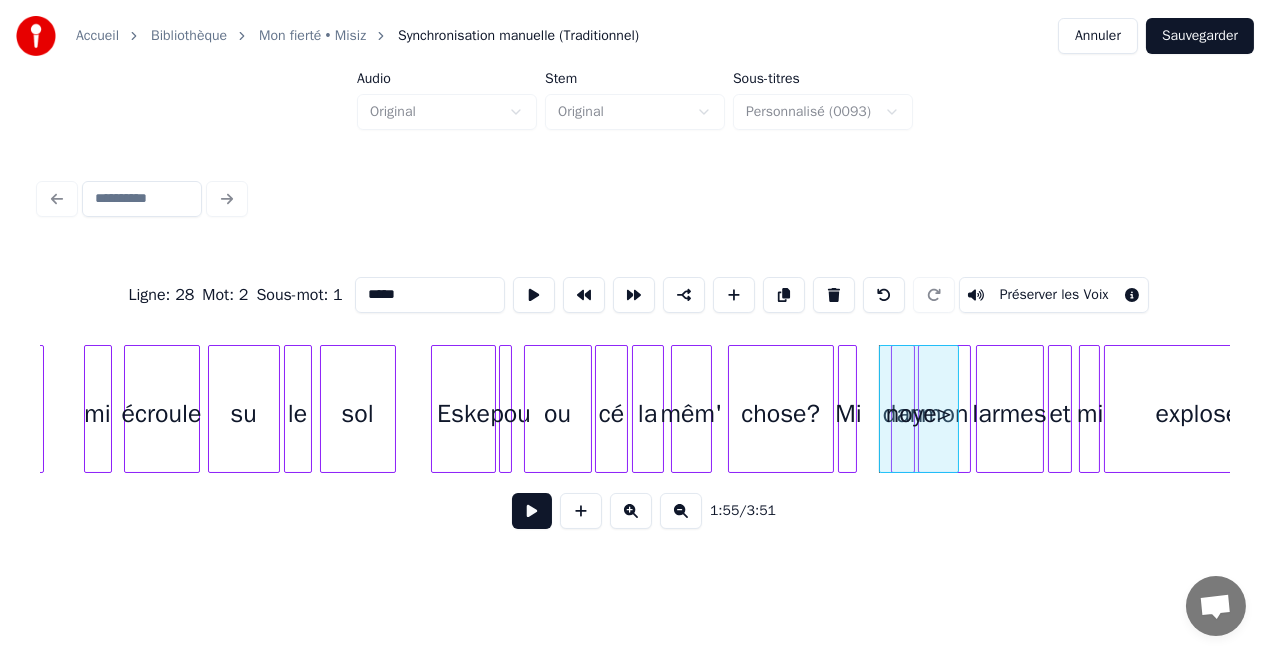 drag, startPoint x: 400, startPoint y: 288, endPoint x: 442, endPoint y: 295, distance: 42.579338 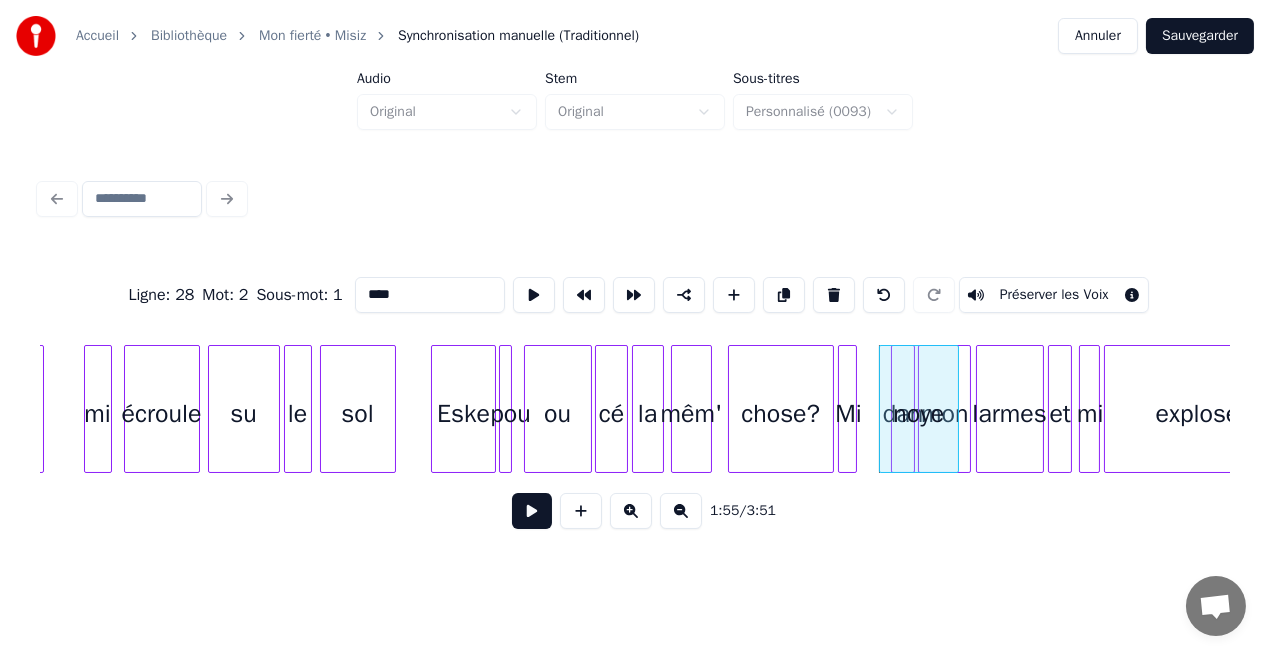 type on "****" 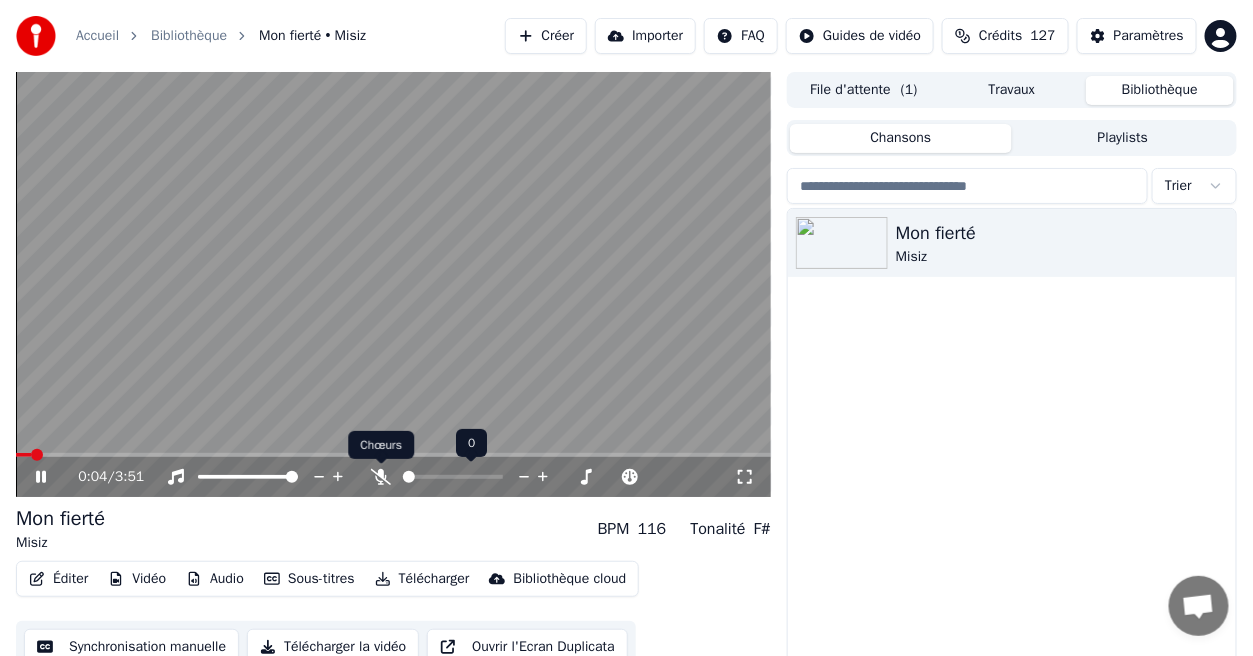 click 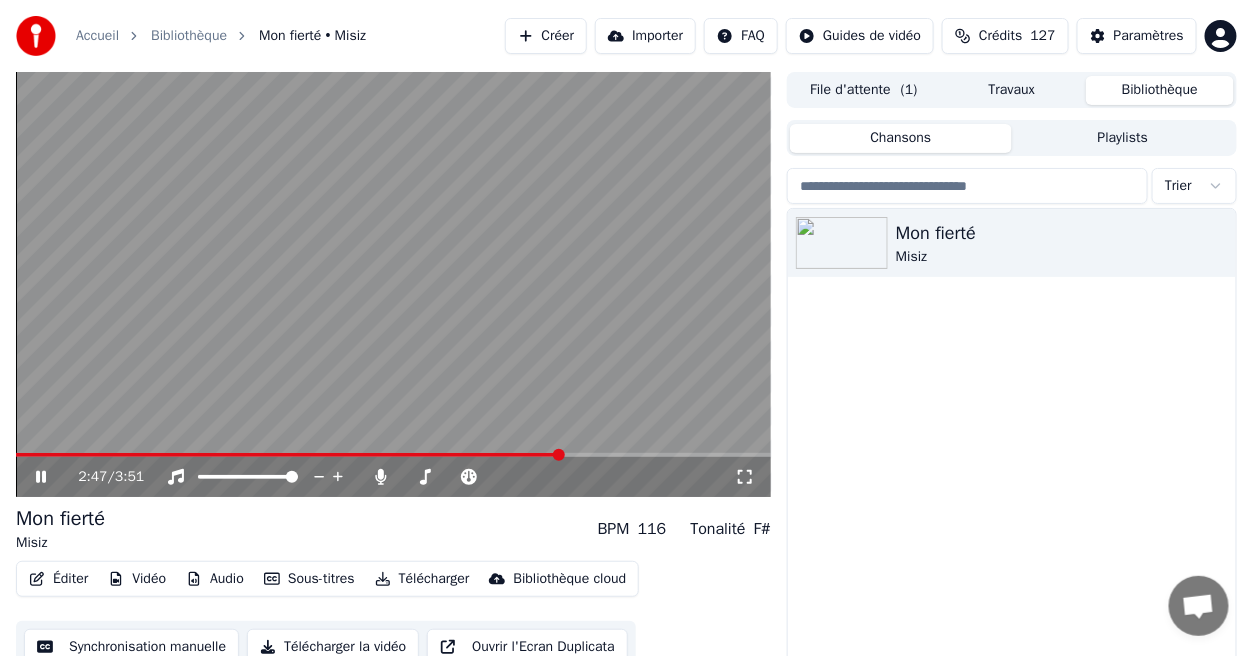 click 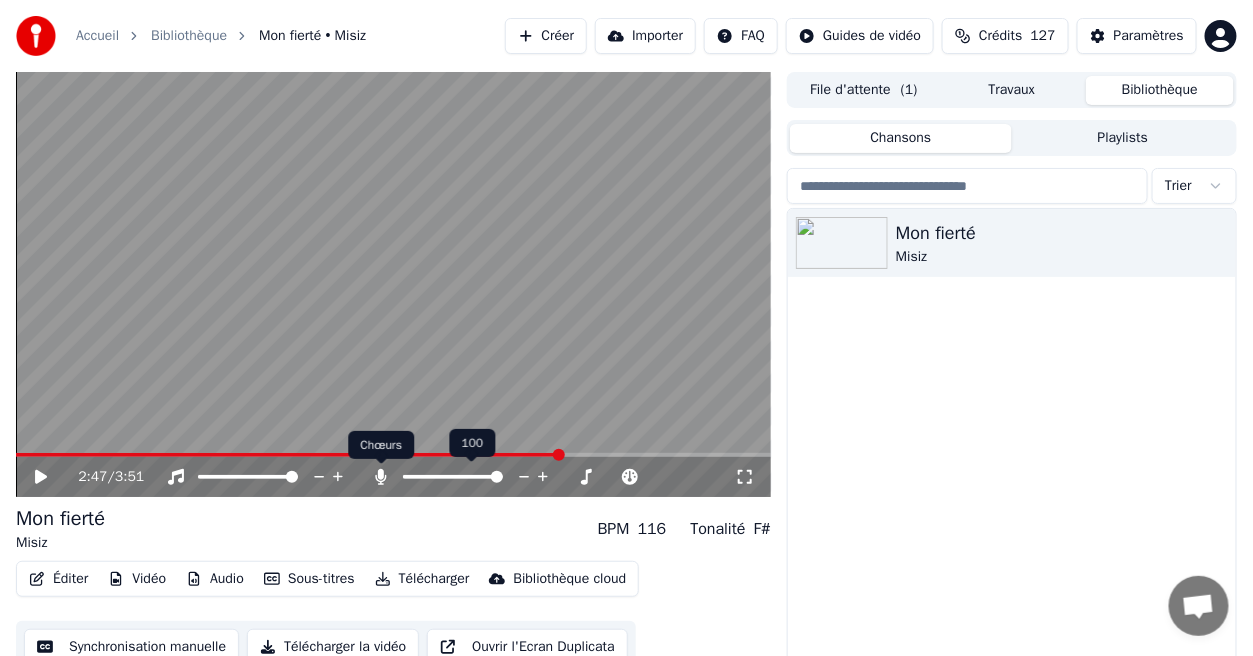 click 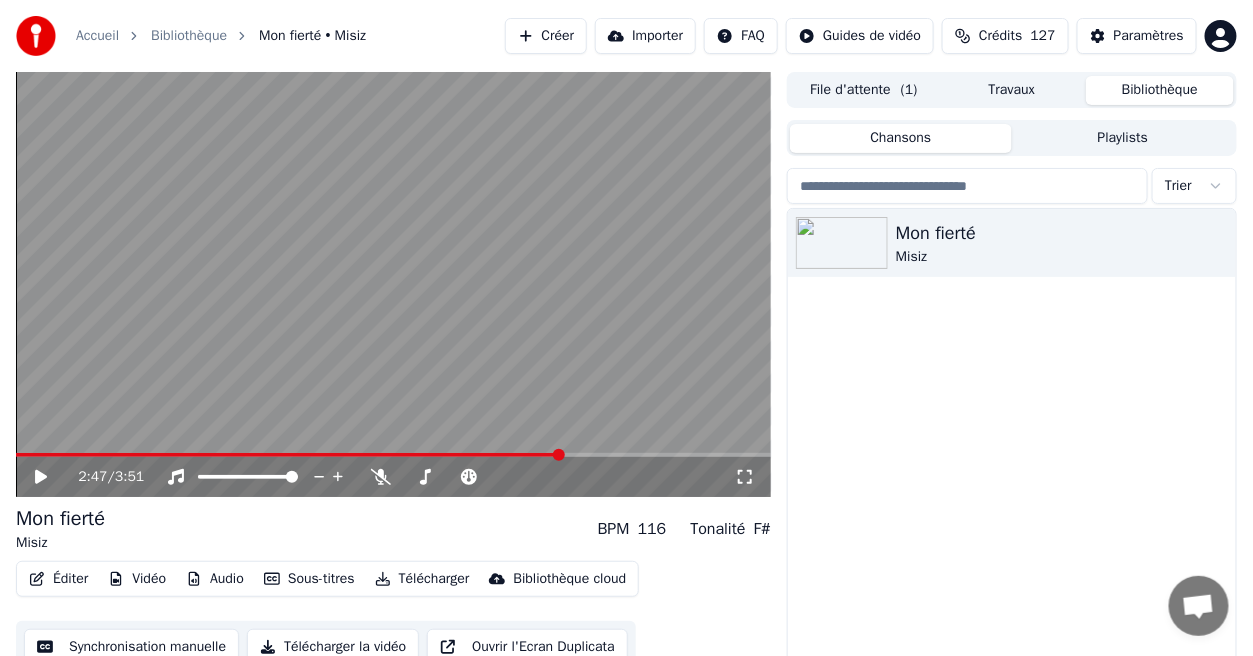 click on "Éditer" at bounding box center (58, 579) 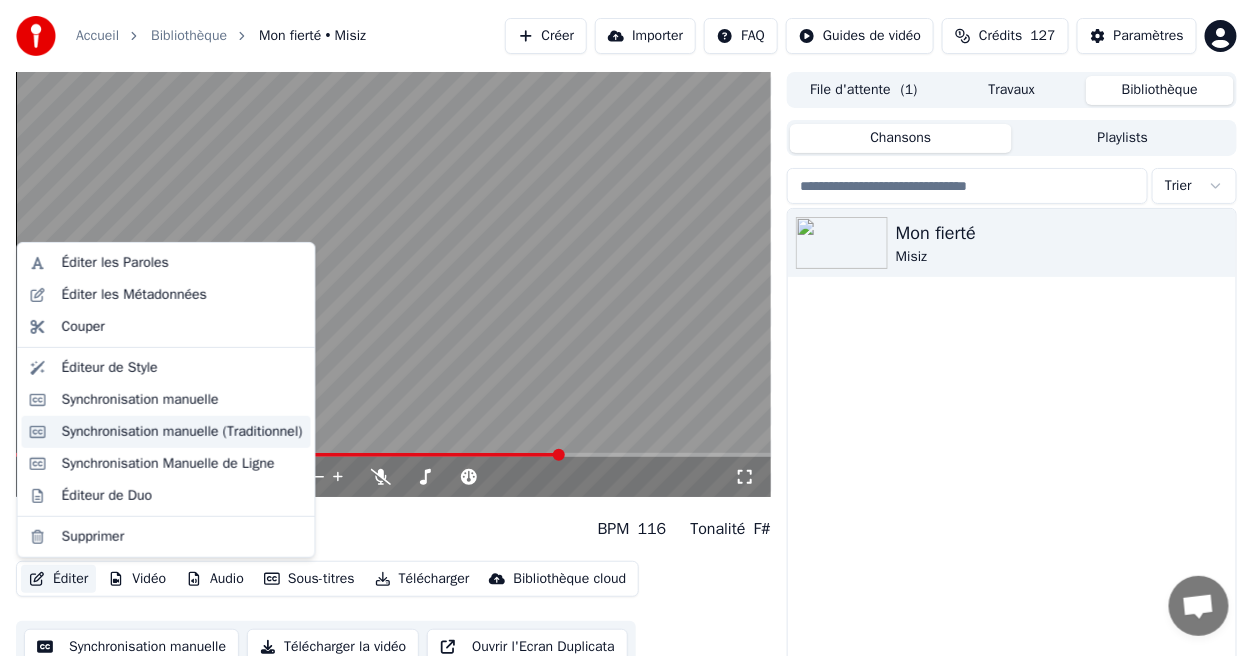 click on "Synchronisation manuelle (Traditionnel)" at bounding box center [182, 432] 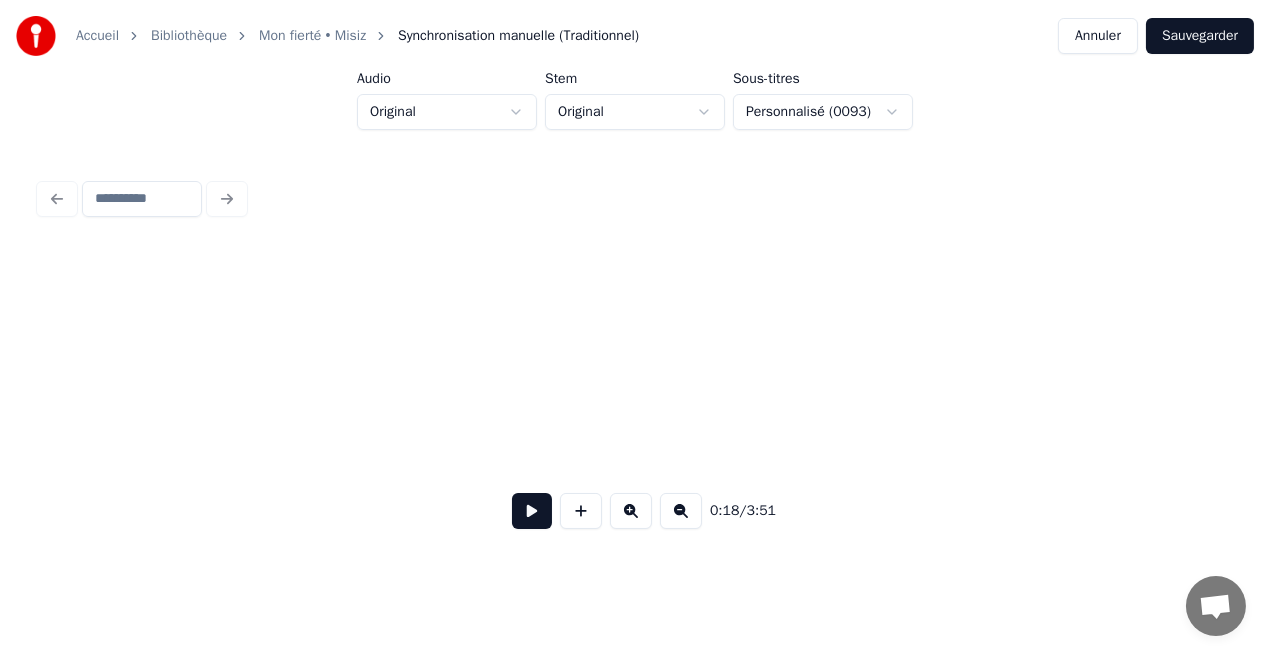 scroll, scrollTop: 0, scrollLeft: 3731, axis: horizontal 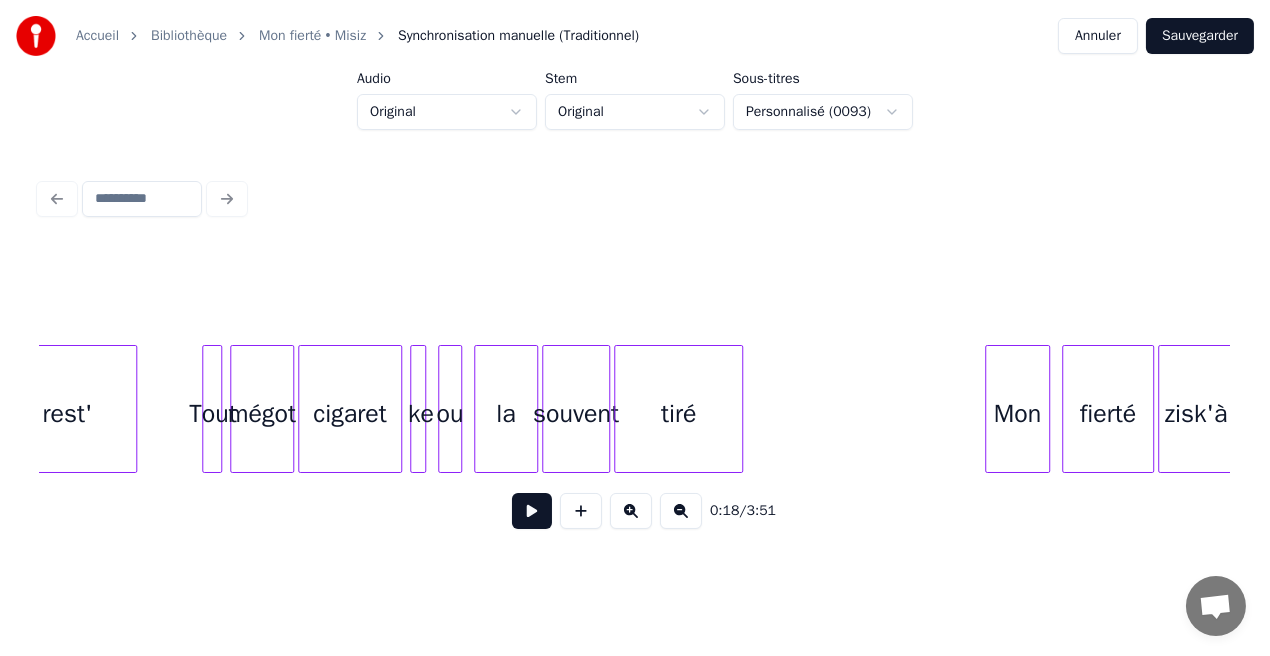 click on "tiré" at bounding box center (679, 414) 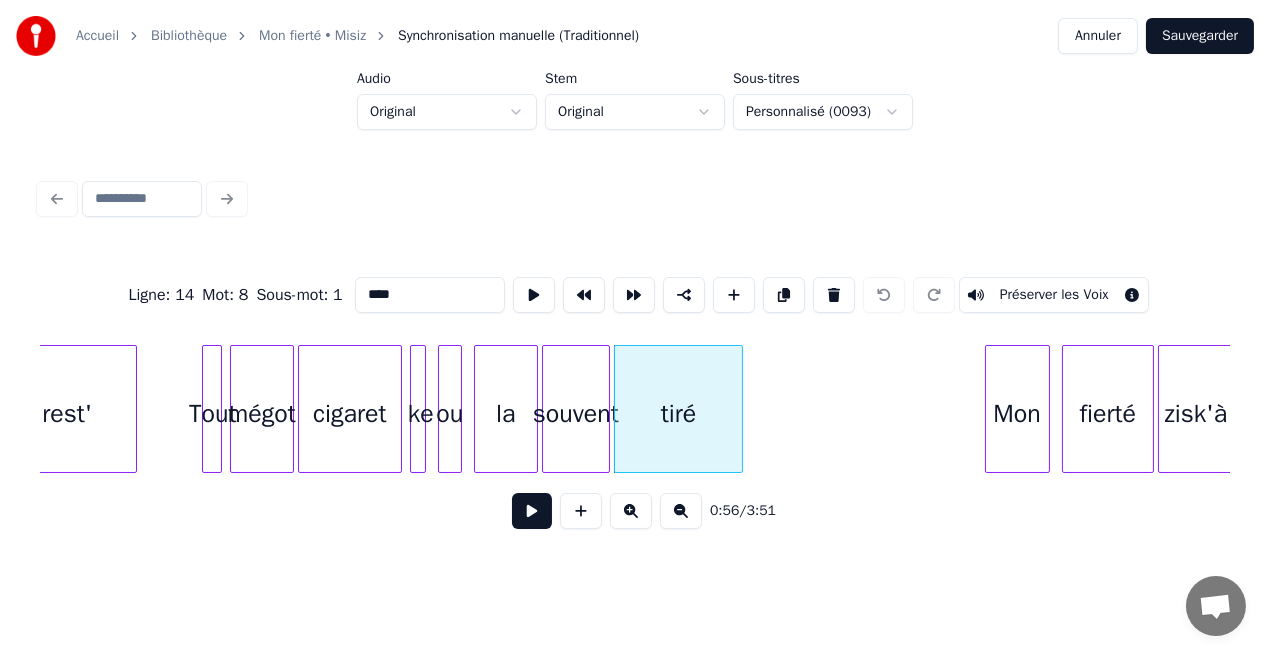 click on "****" at bounding box center [430, 295] 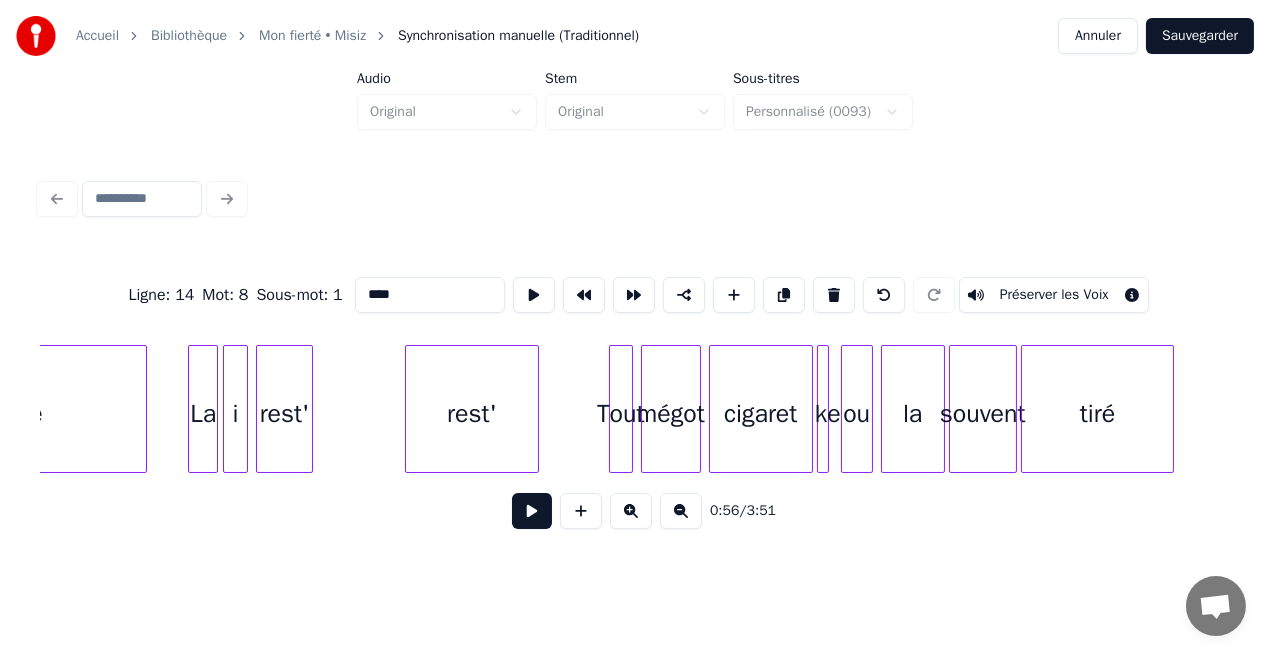 scroll, scrollTop: 0, scrollLeft: 13638, axis: horizontal 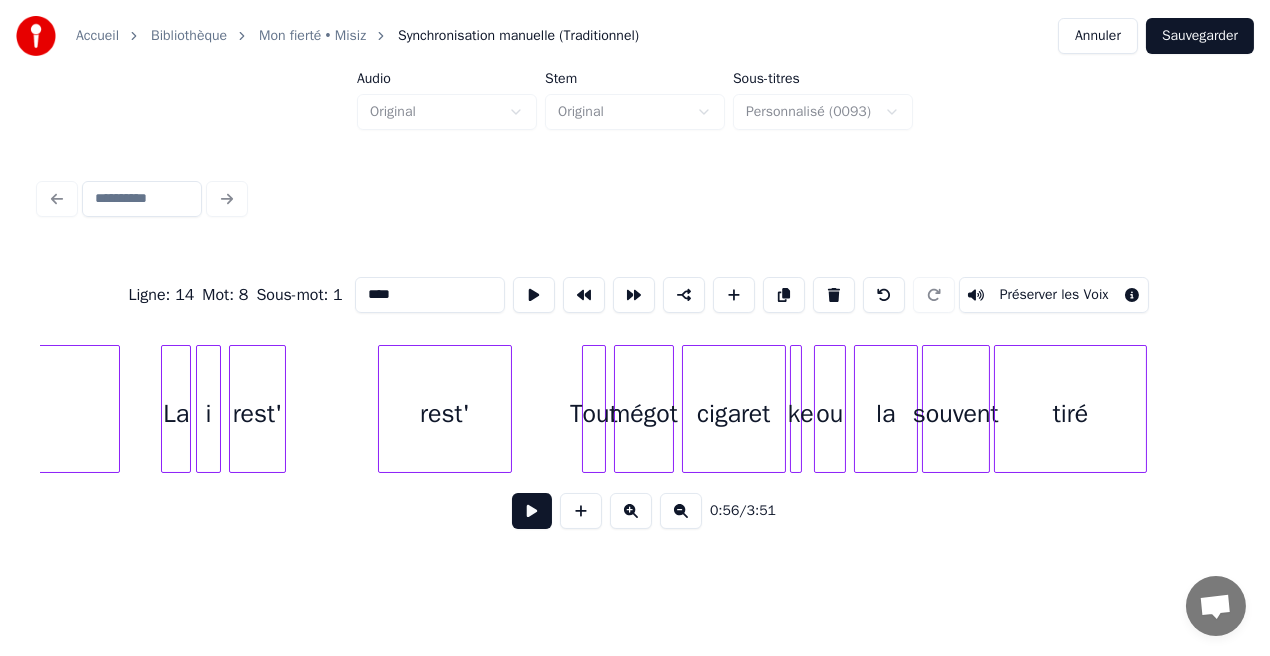 click on "tiré" at bounding box center (1071, 414) 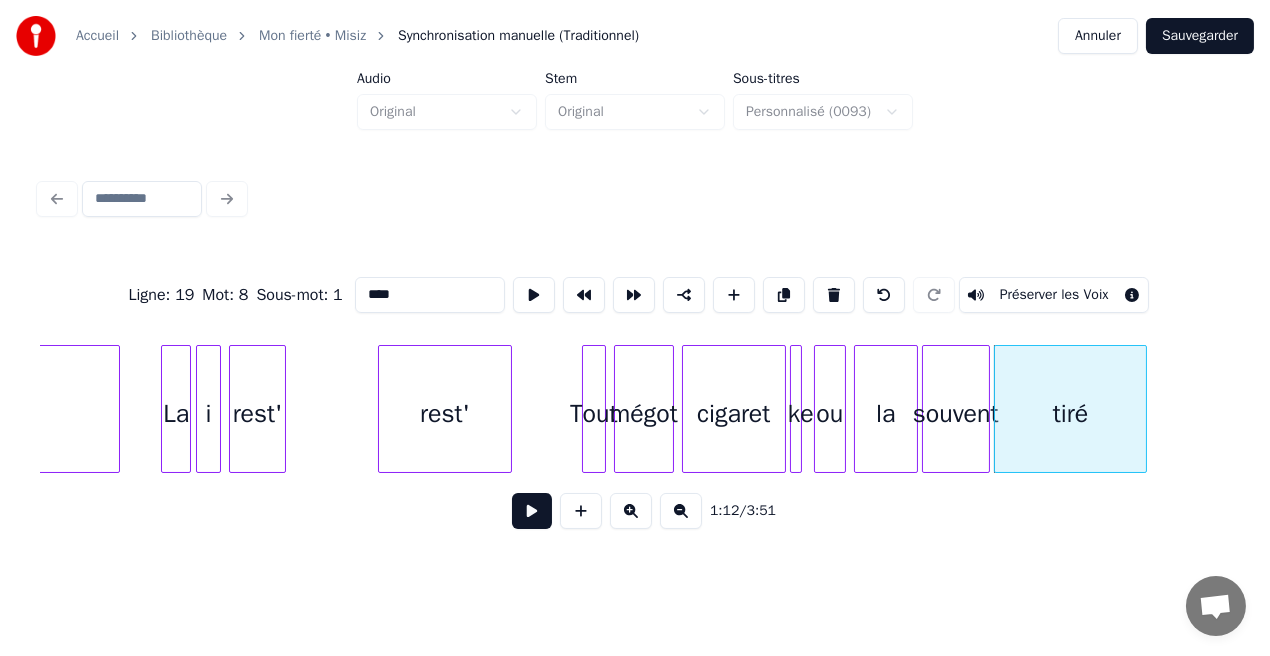 click on "****" at bounding box center [430, 295] 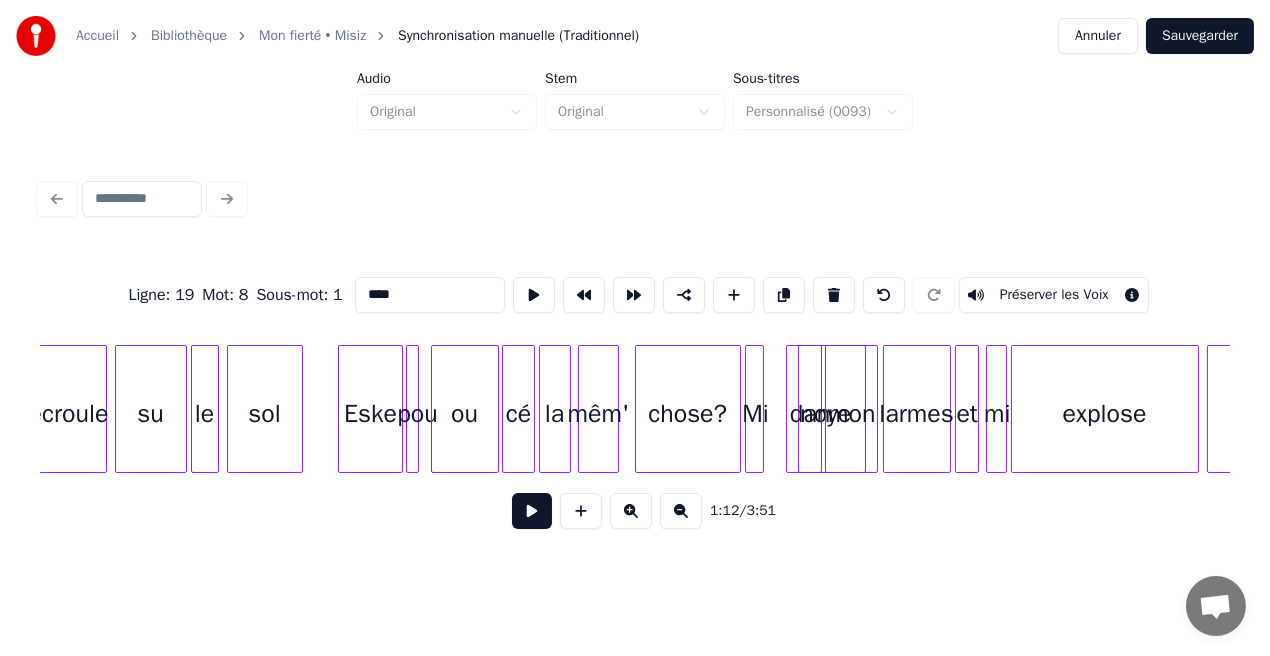 scroll, scrollTop: 0, scrollLeft: 22355, axis: horizontal 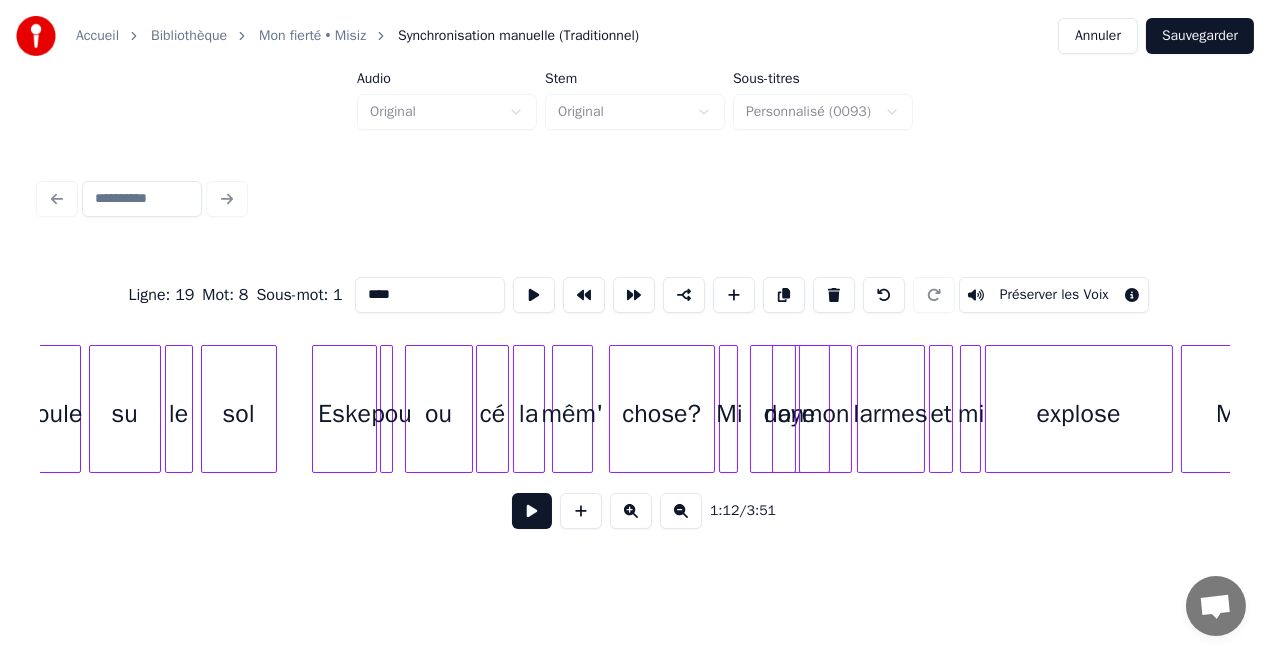 click on "noye" at bounding box center [790, 414] 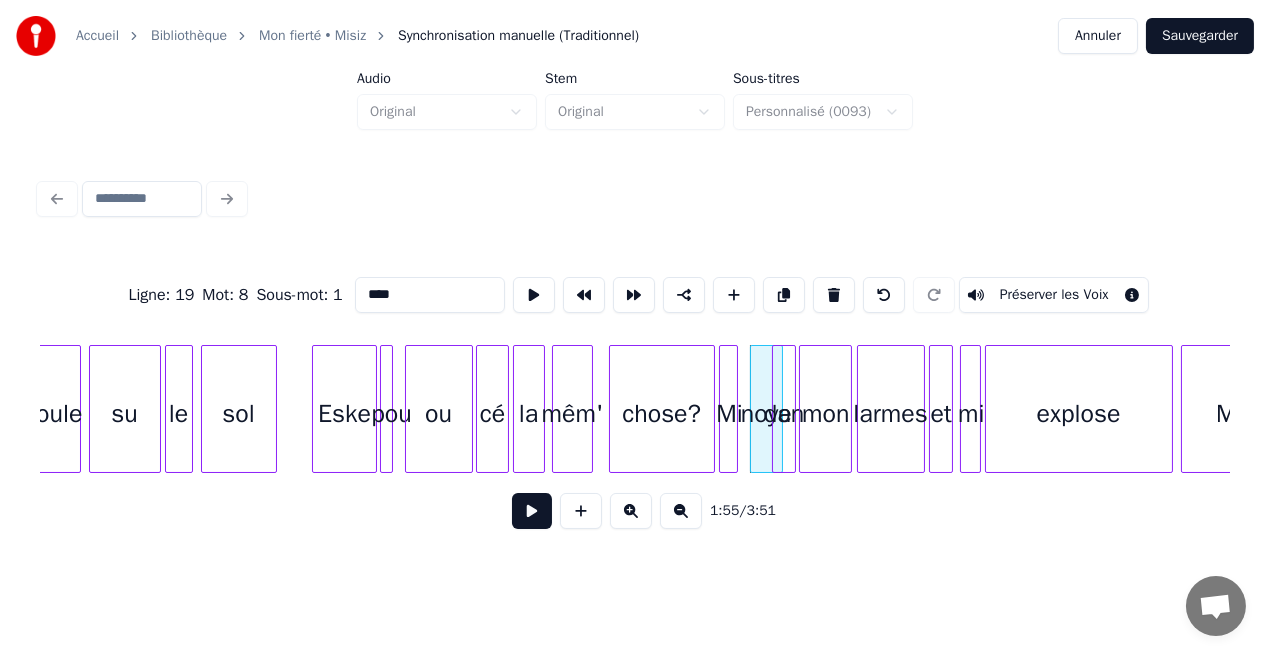 click at bounding box center [779, 409] 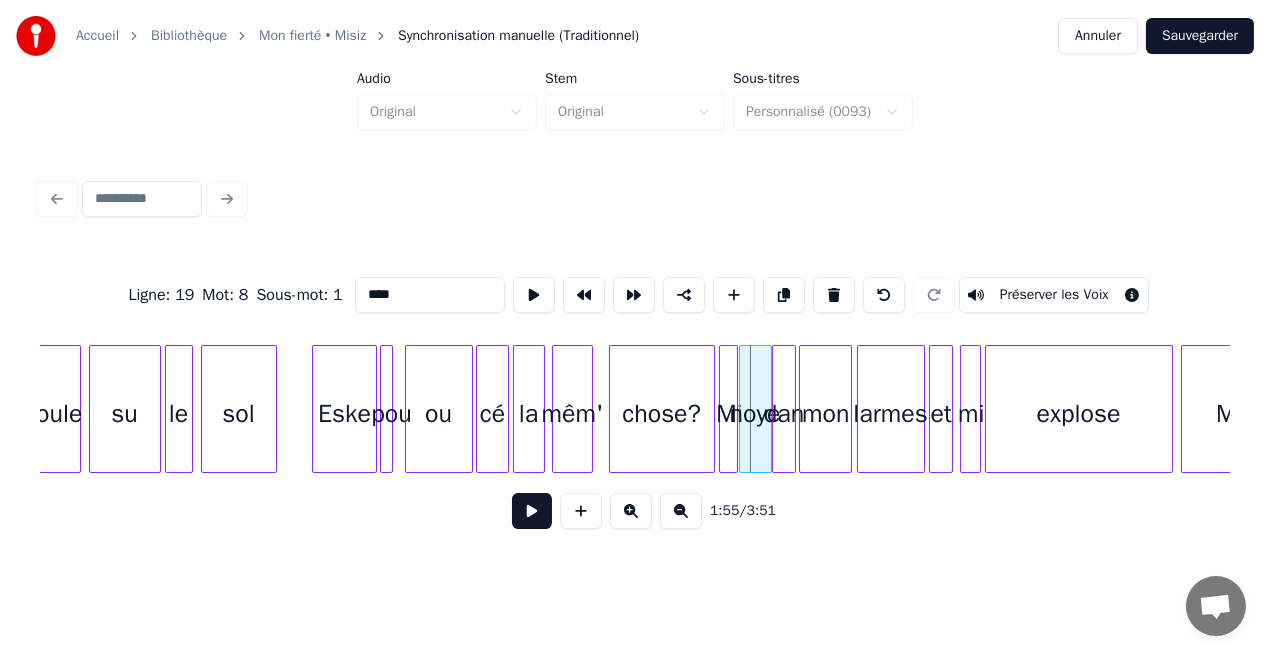 click on "noye" at bounding box center (755, 414) 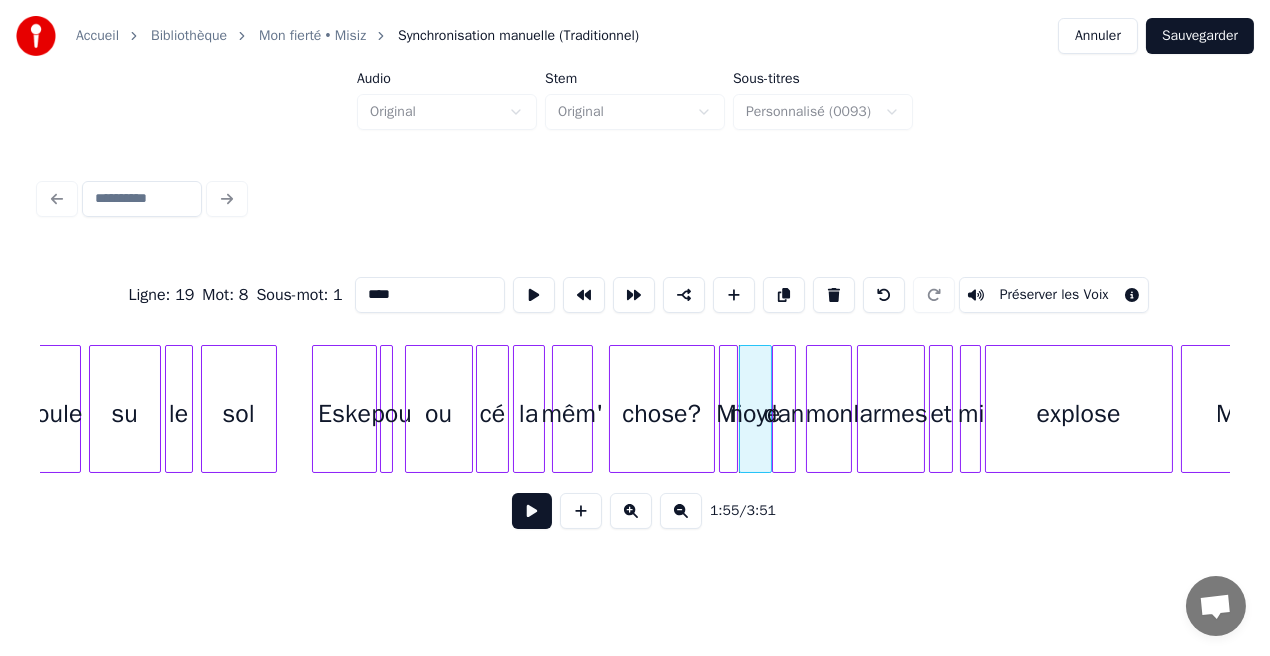 click at bounding box center (810, 409) 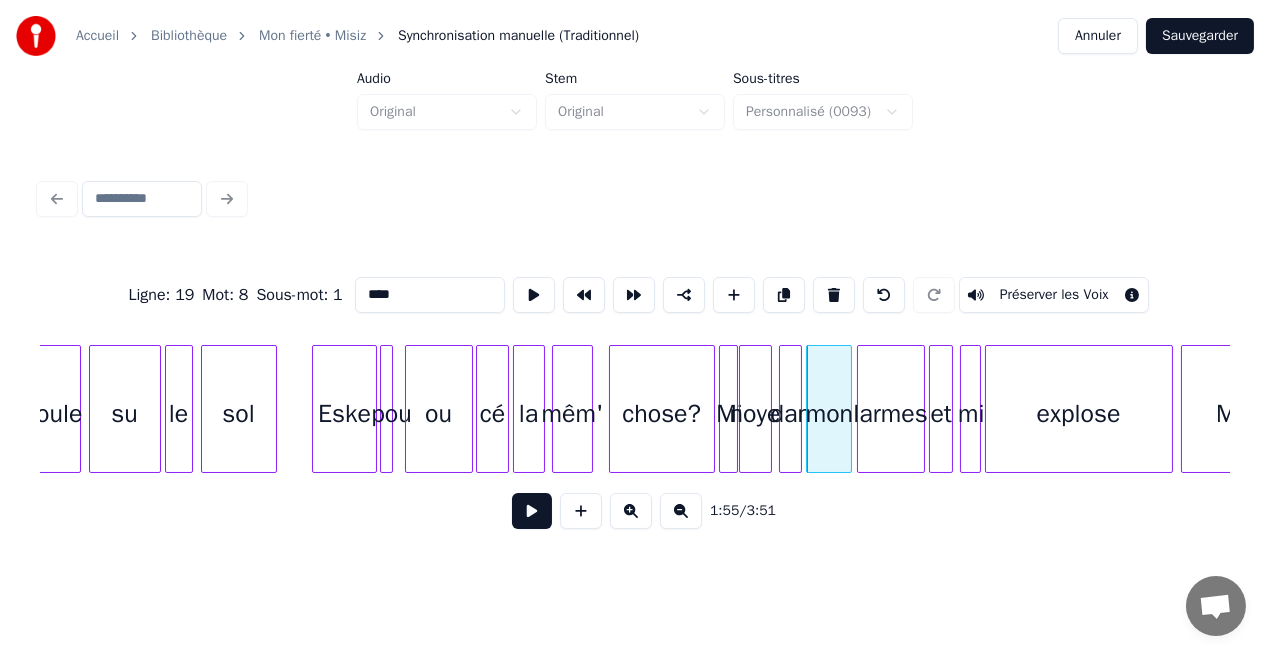 click on "dan" at bounding box center [790, 414] 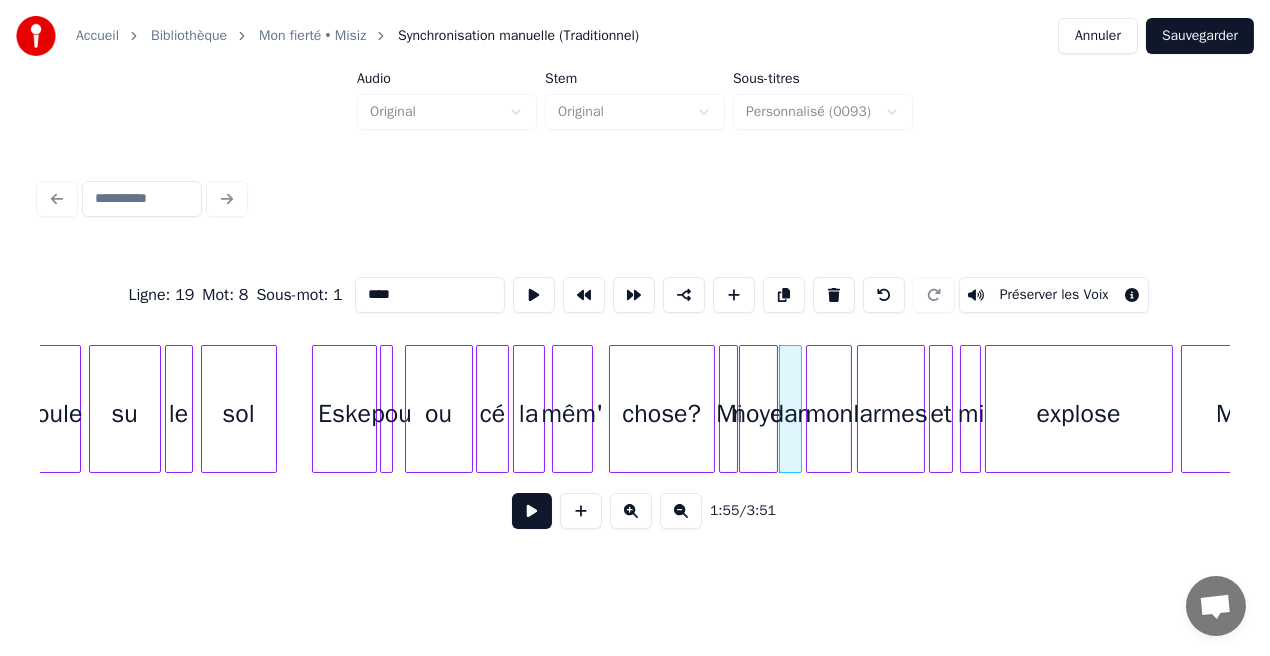 click at bounding box center (774, 409) 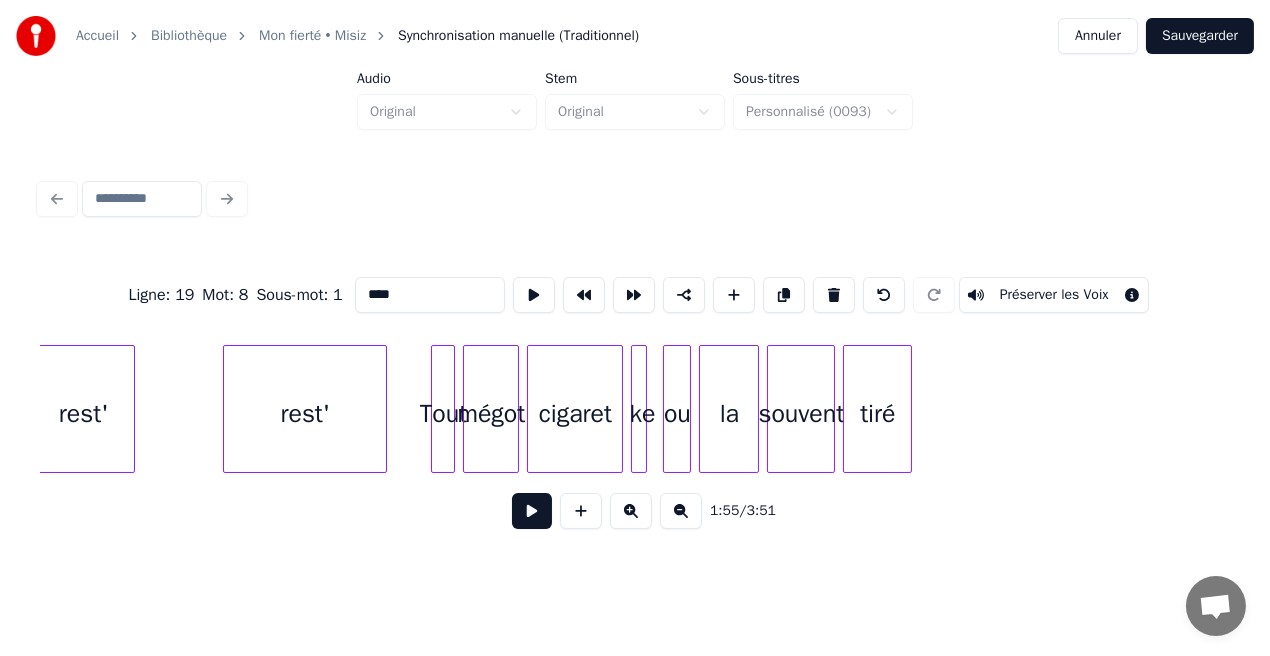 scroll, scrollTop: 0, scrollLeft: 27164, axis: horizontal 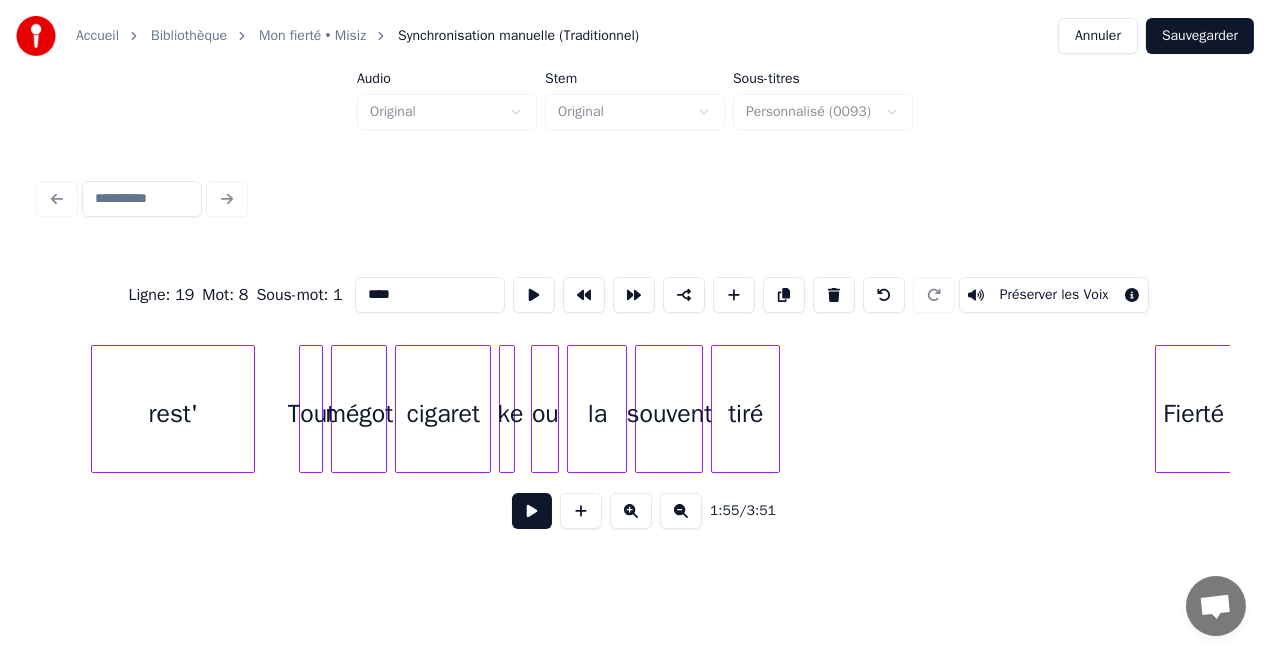click on "tiré" at bounding box center (745, 414) 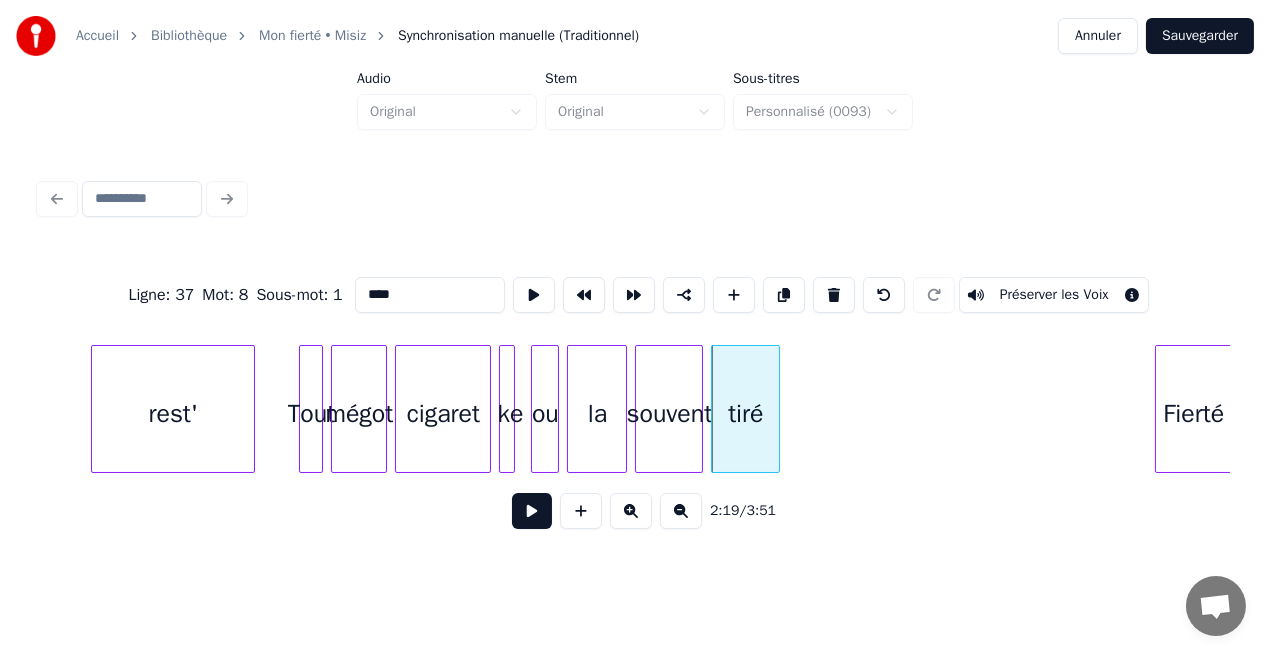 click on "****" at bounding box center (430, 295) 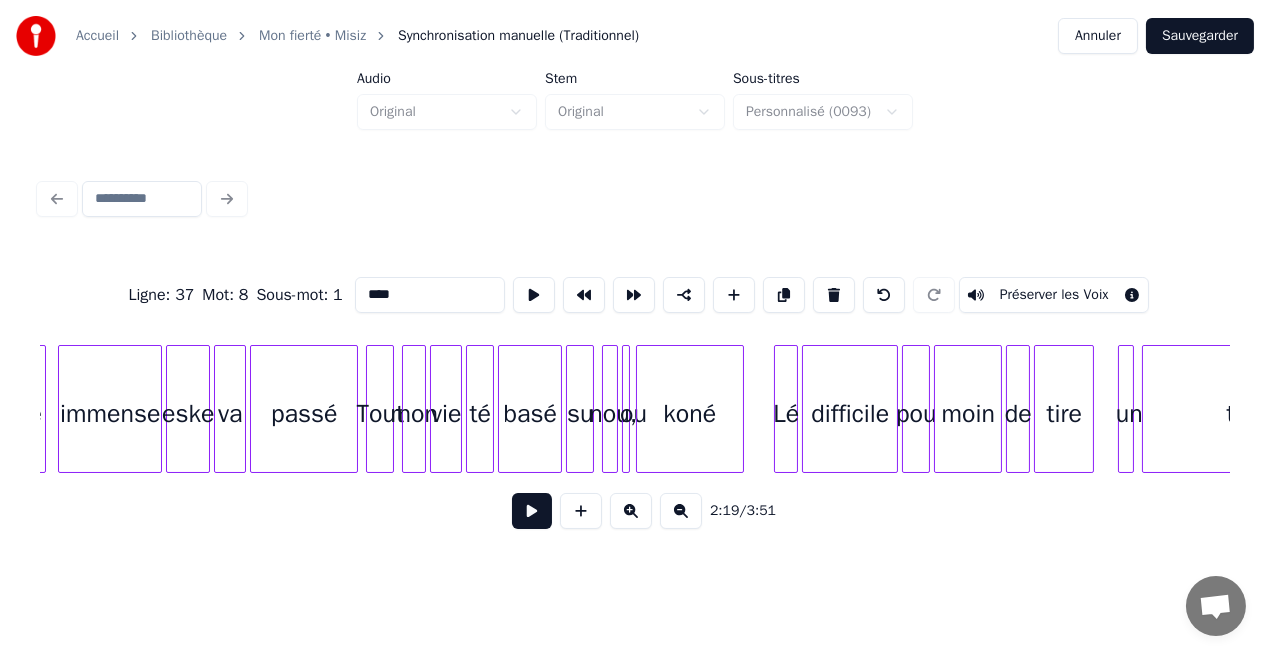 scroll, scrollTop: 0, scrollLeft: 34349, axis: horizontal 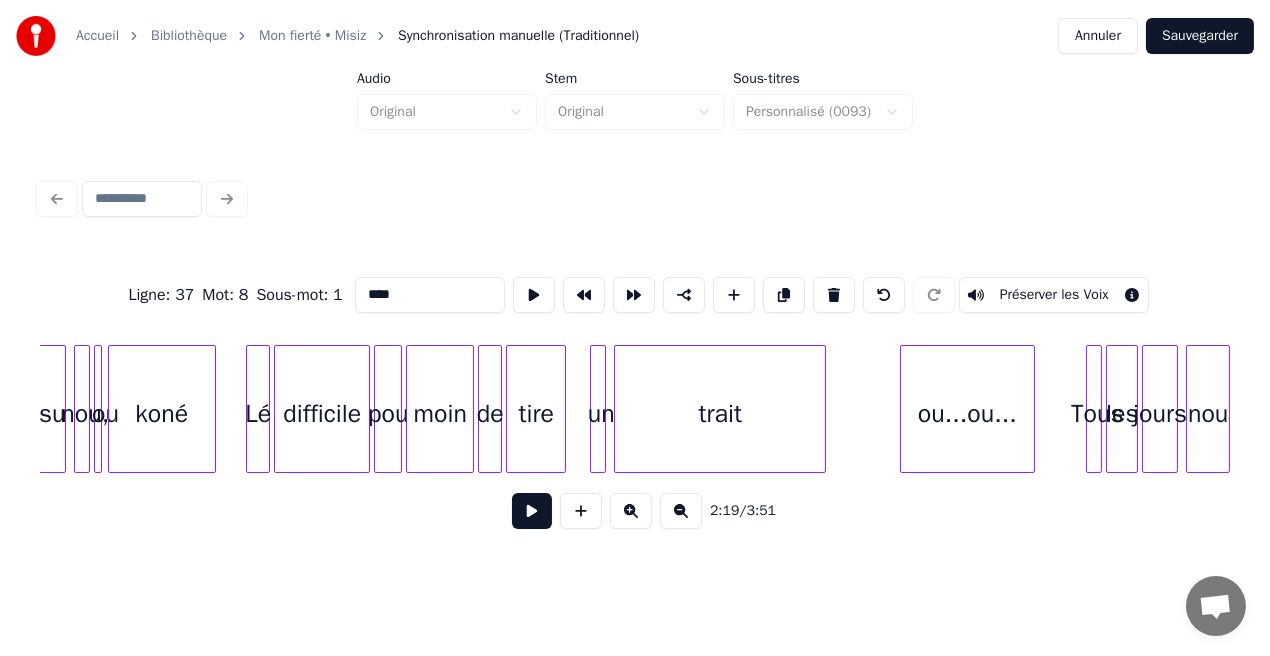 type on "****" 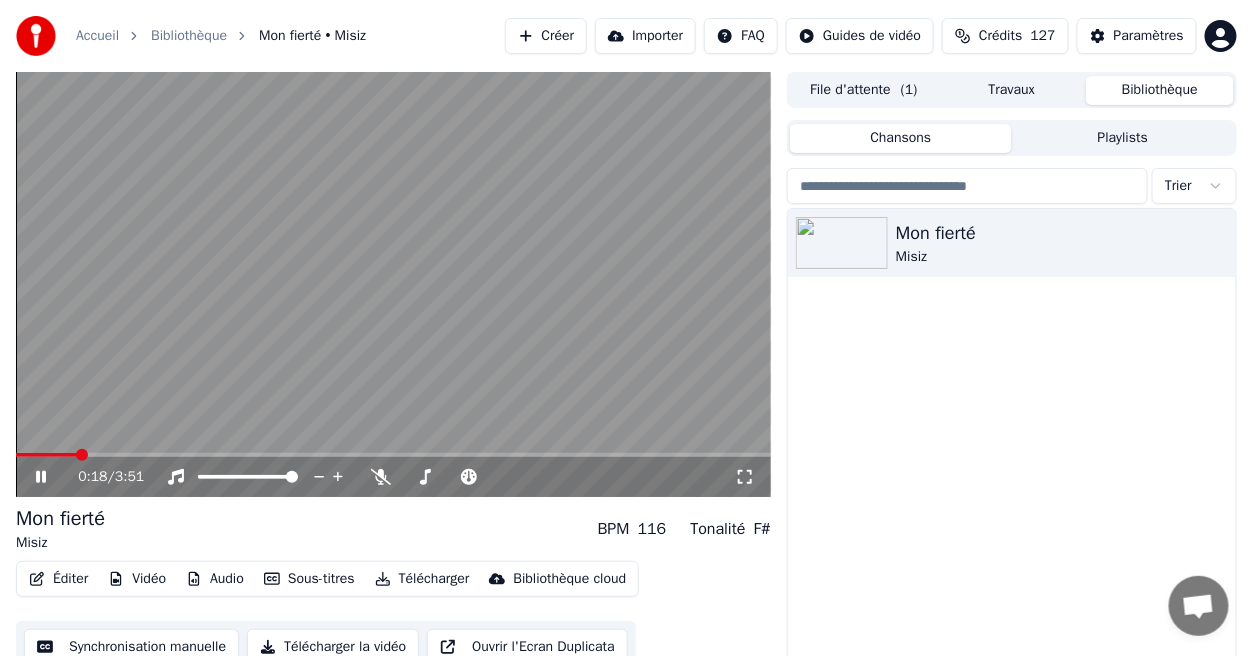 click 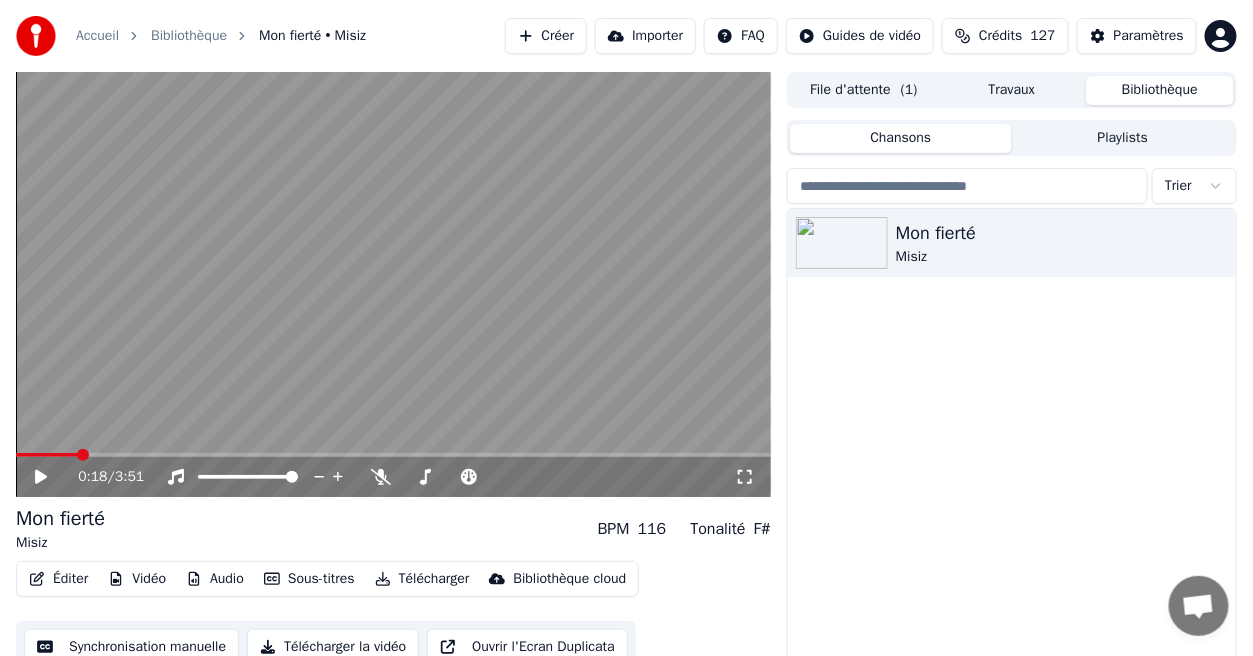 click 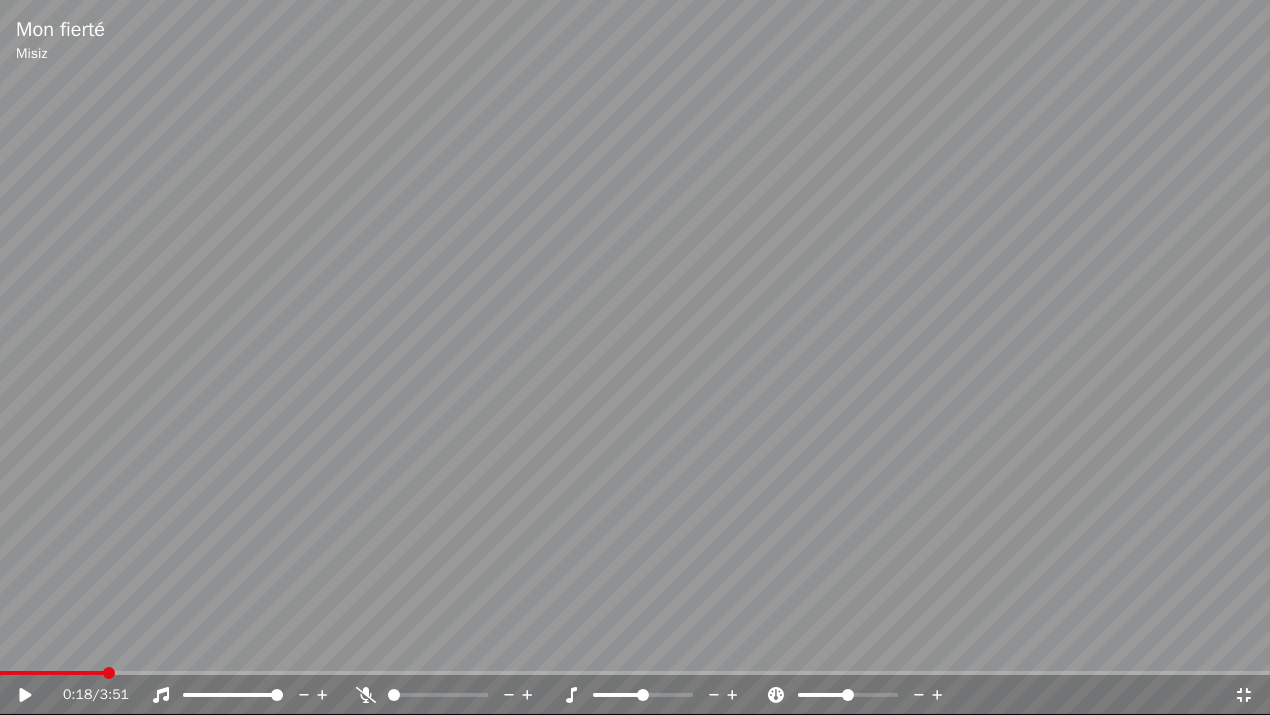 click 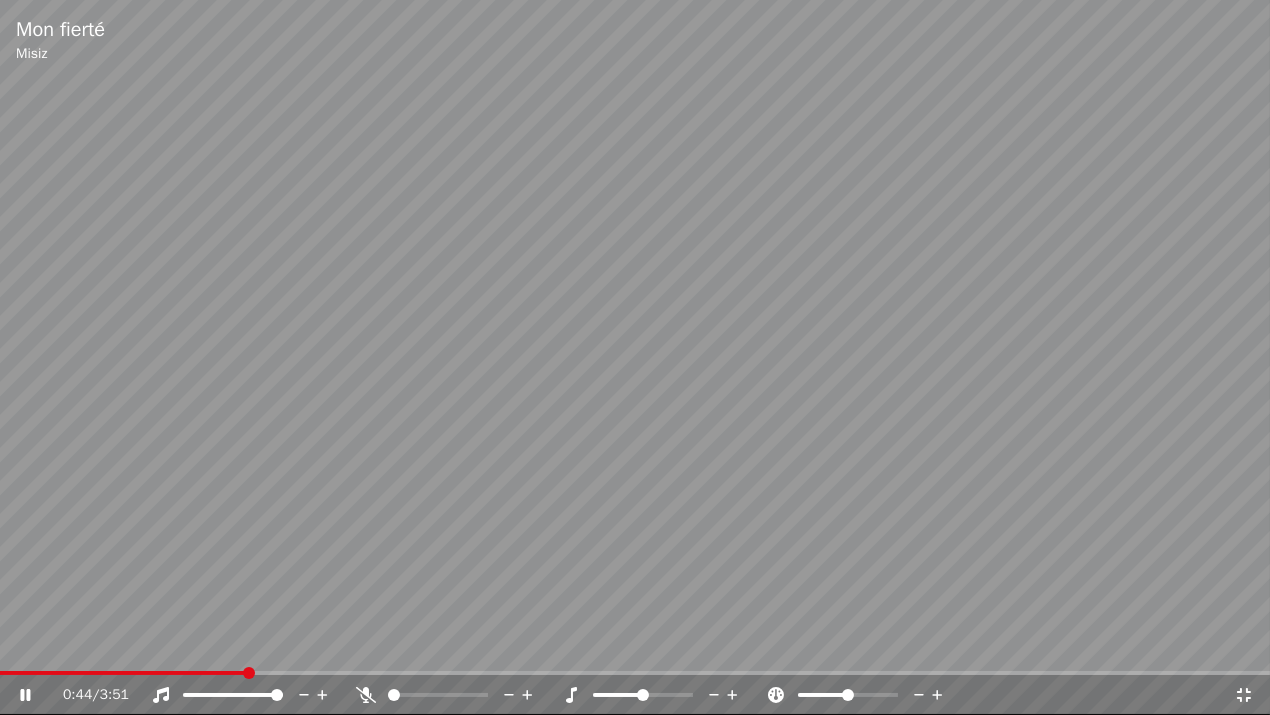 click 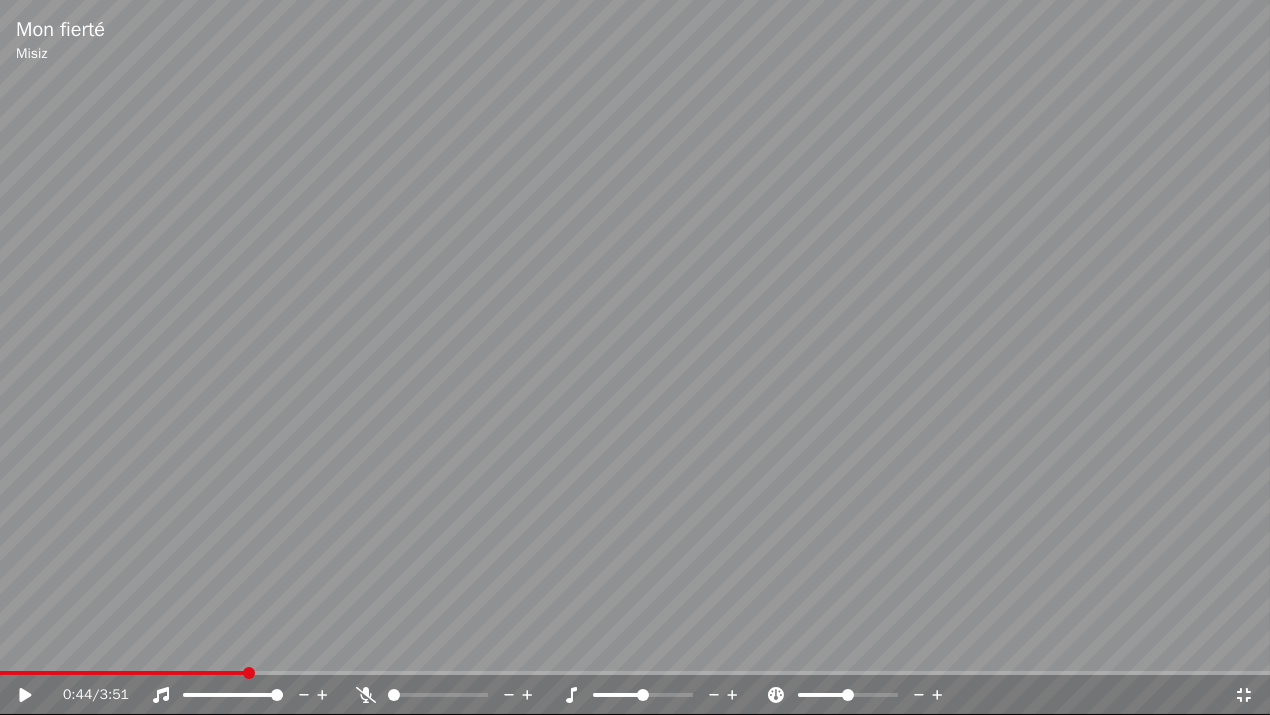 click 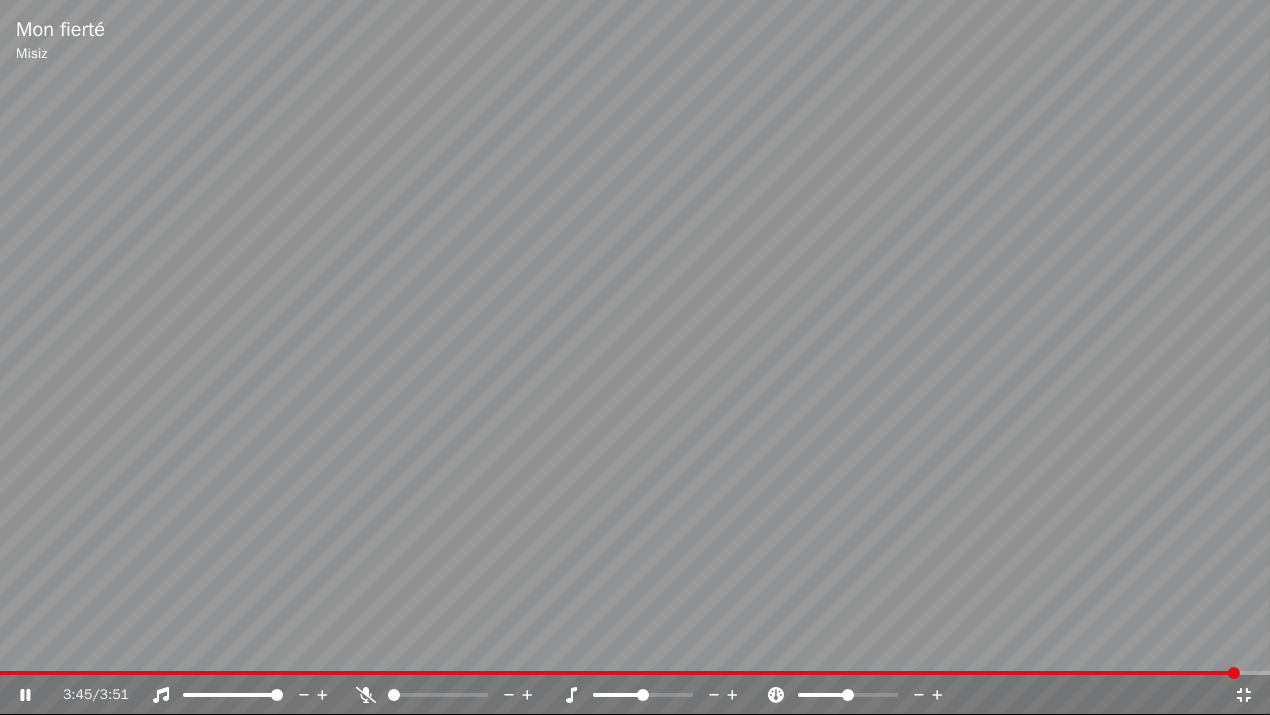 click 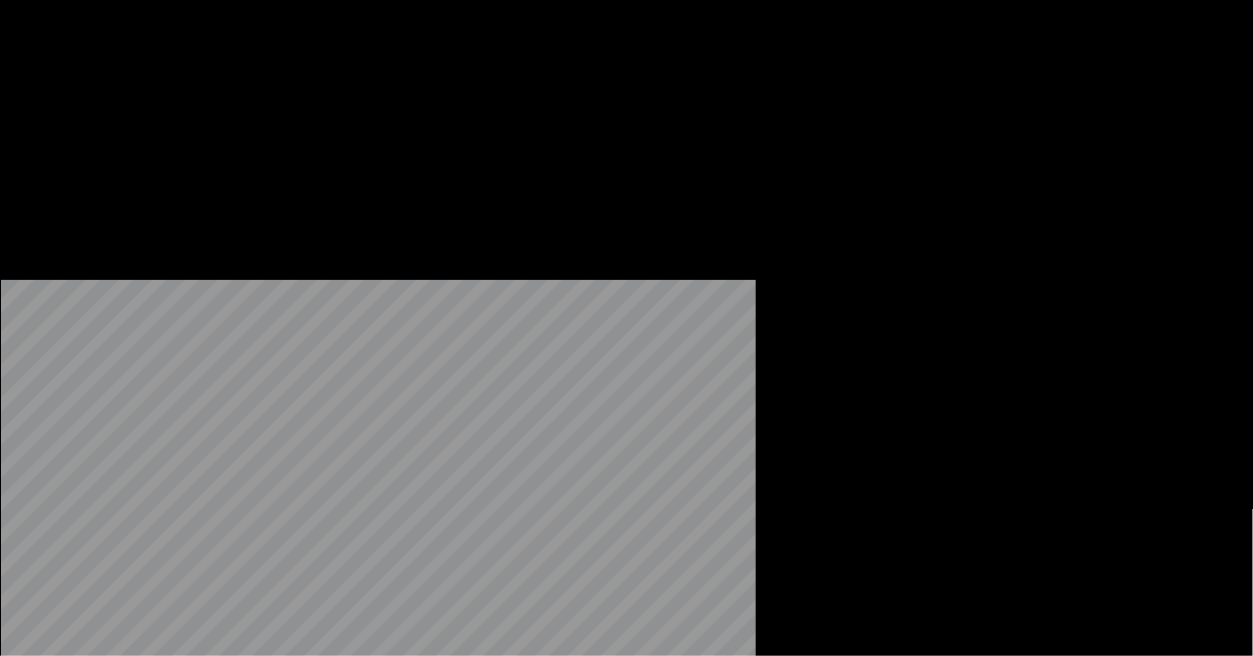 click on "Éditer" at bounding box center (58, 154) 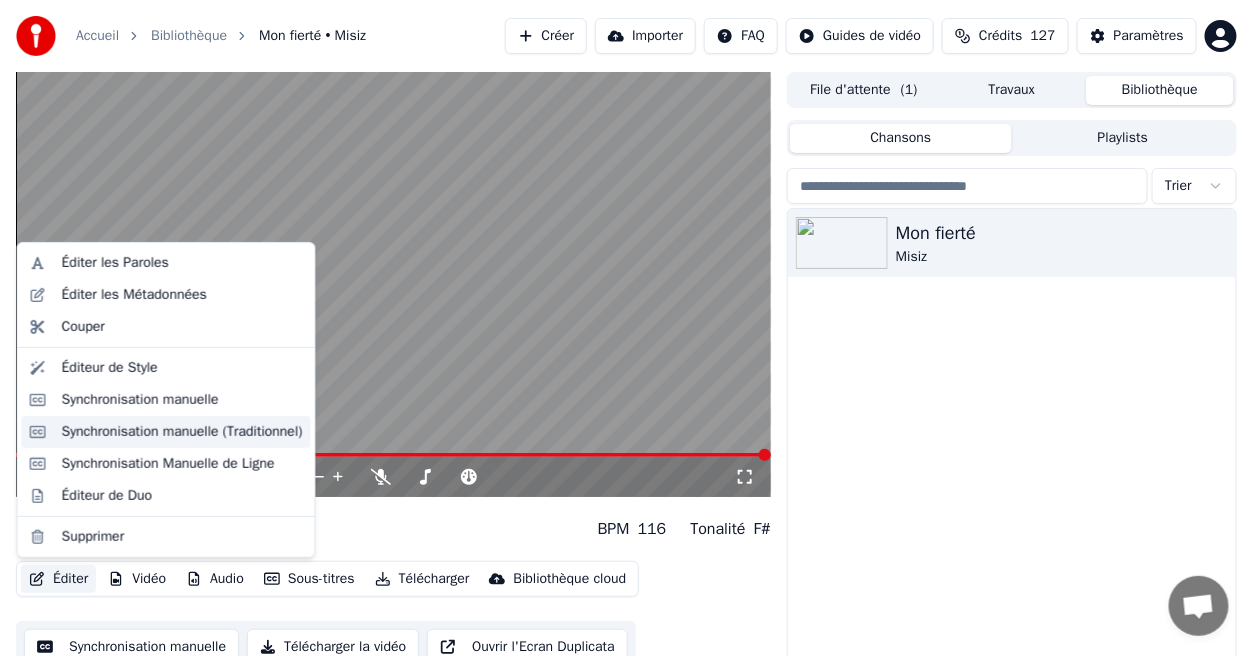 click on "Synchronisation manuelle (Traditionnel)" at bounding box center [182, 432] 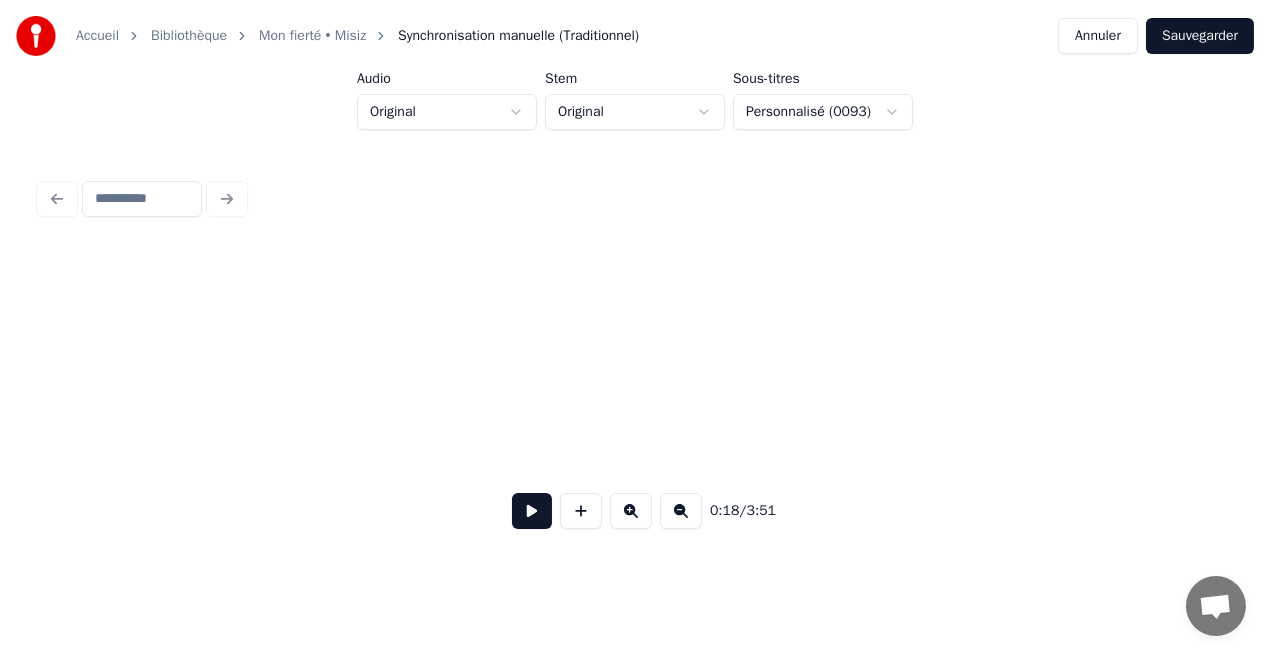 scroll, scrollTop: 0, scrollLeft: 3731, axis: horizontal 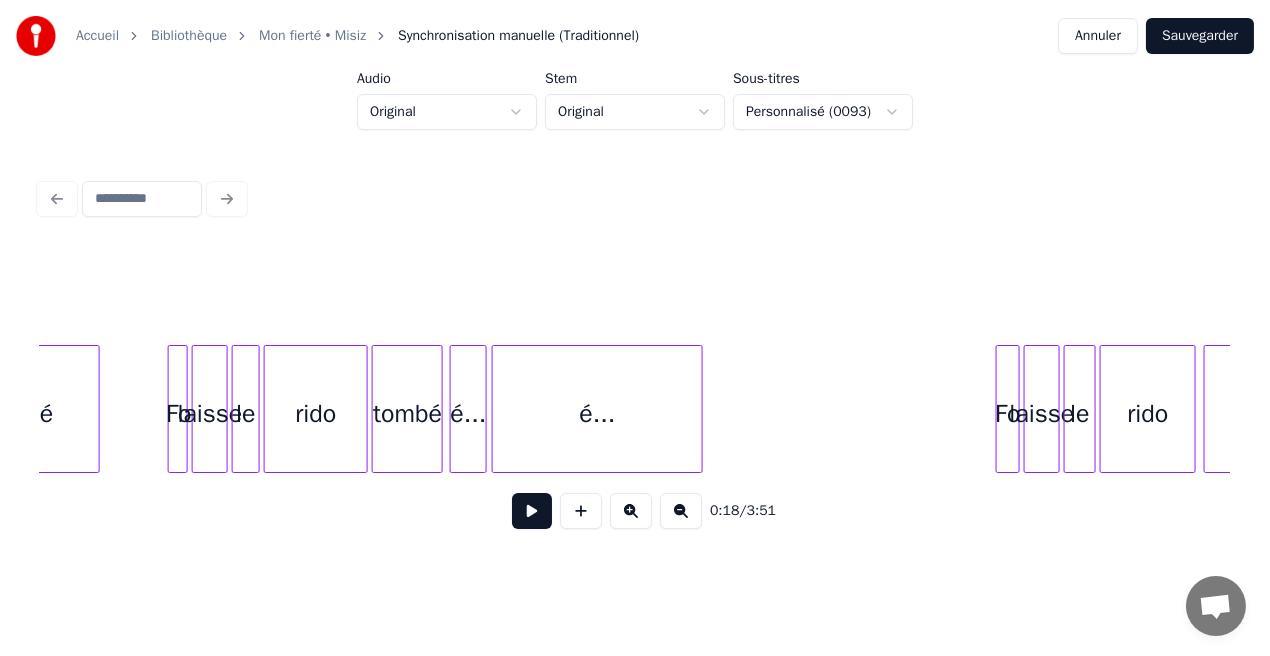 click on "rido" at bounding box center [316, 414] 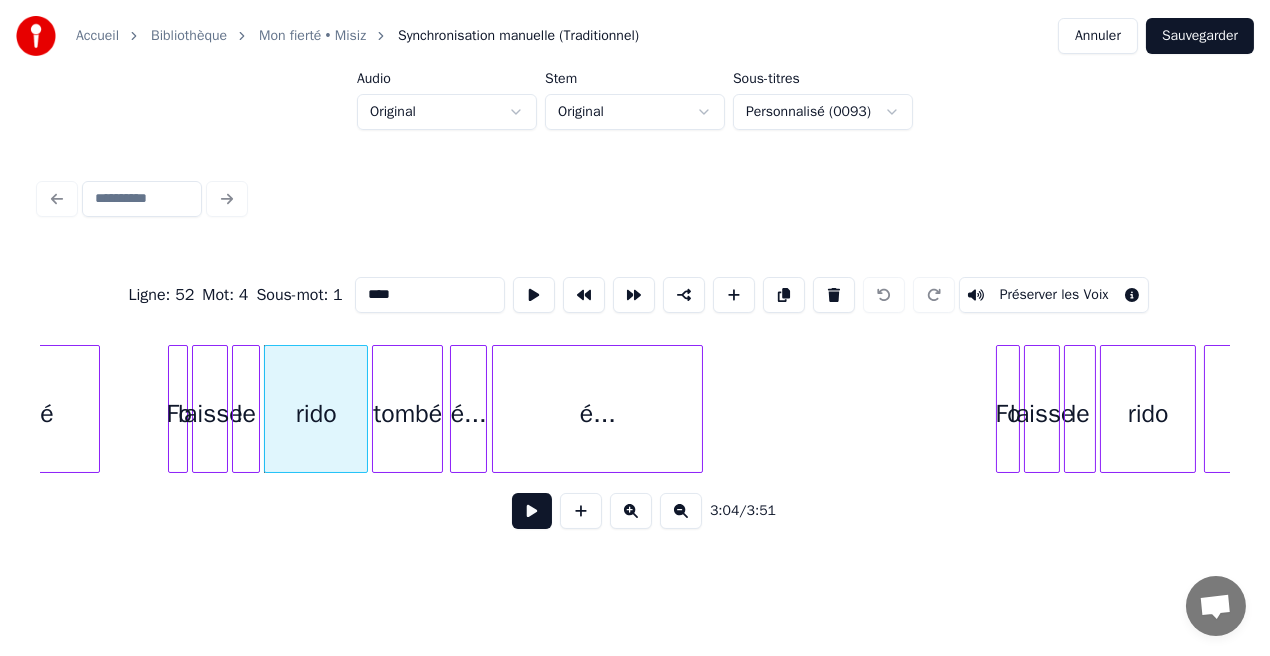 click on "****" at bounding box center [430, 295] 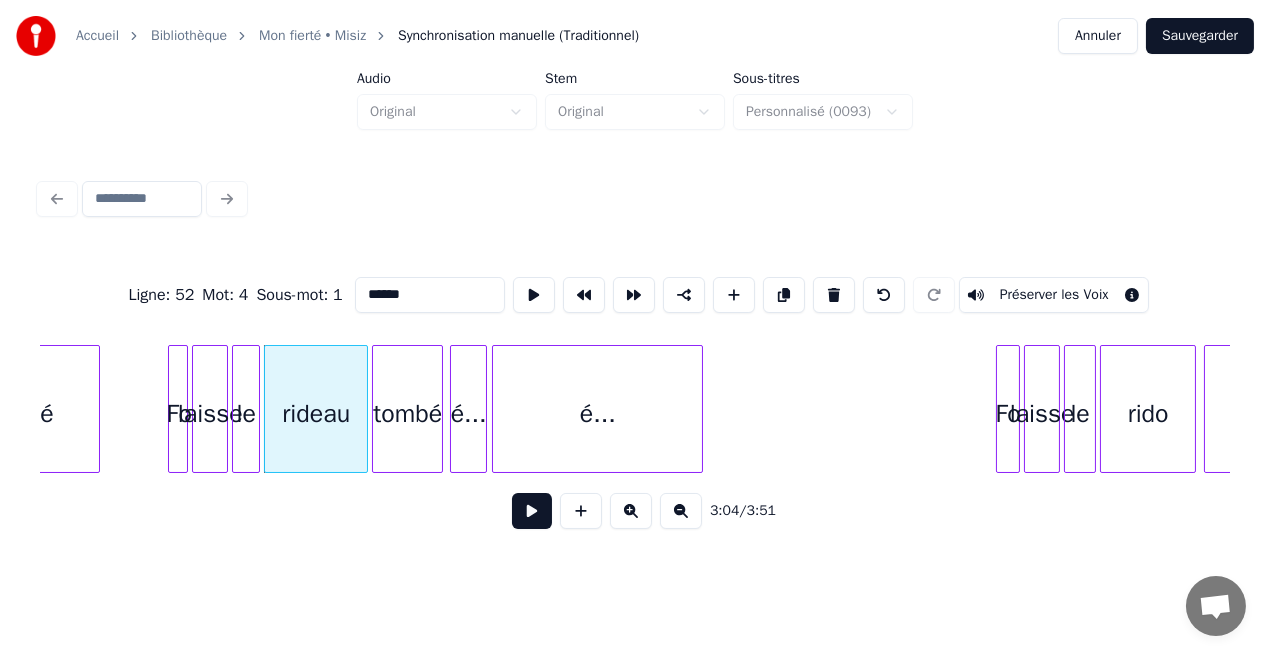 click on "rido" at bounding box center [1148, 414] 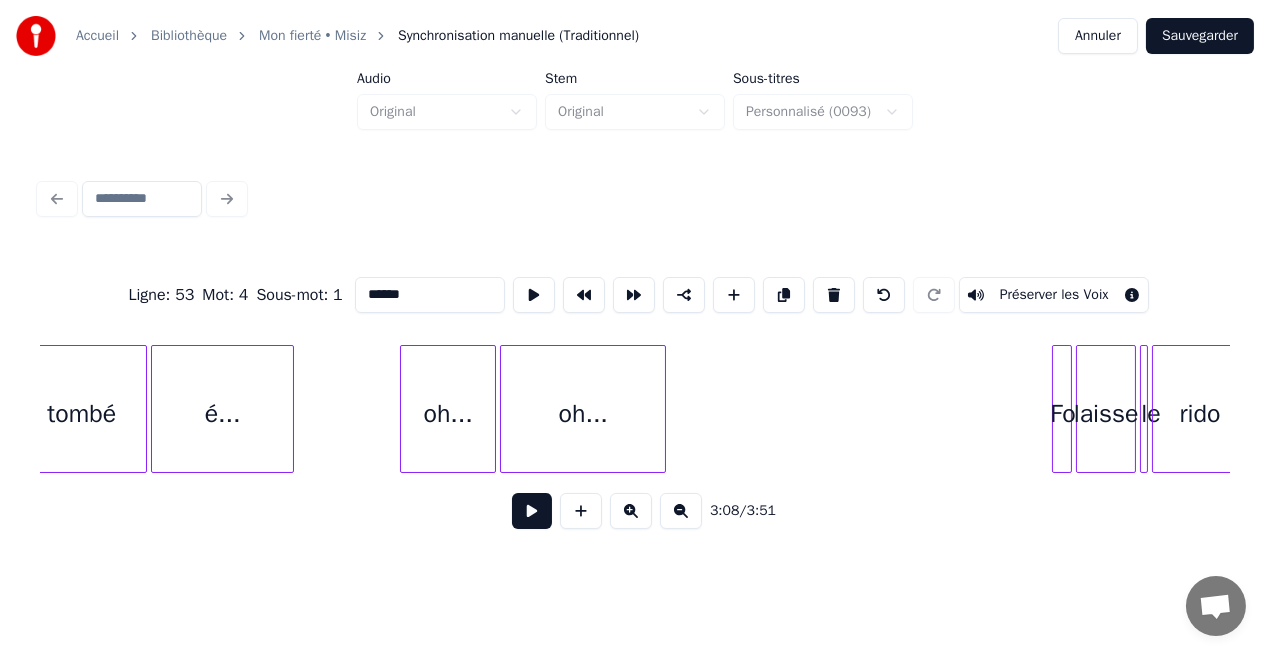 scroll, scrollTop: 0, scrollLeft: 37968, axis: horizontal 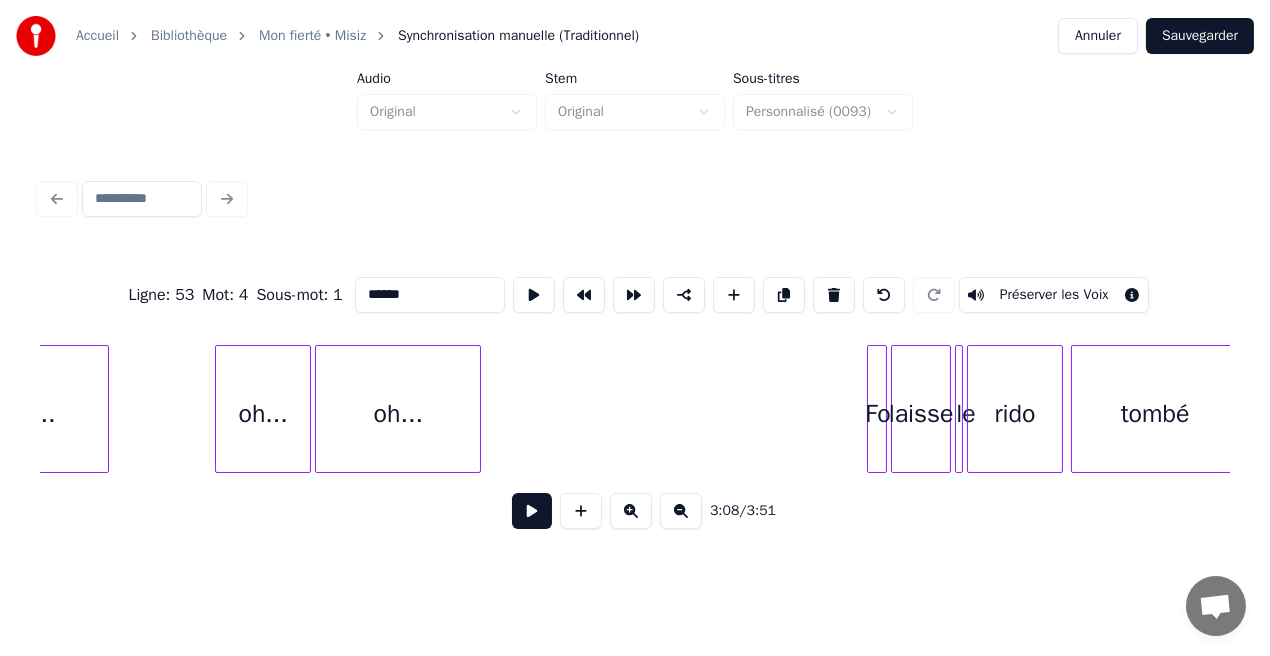 click on "rido" at bounding box center [1015, 414] 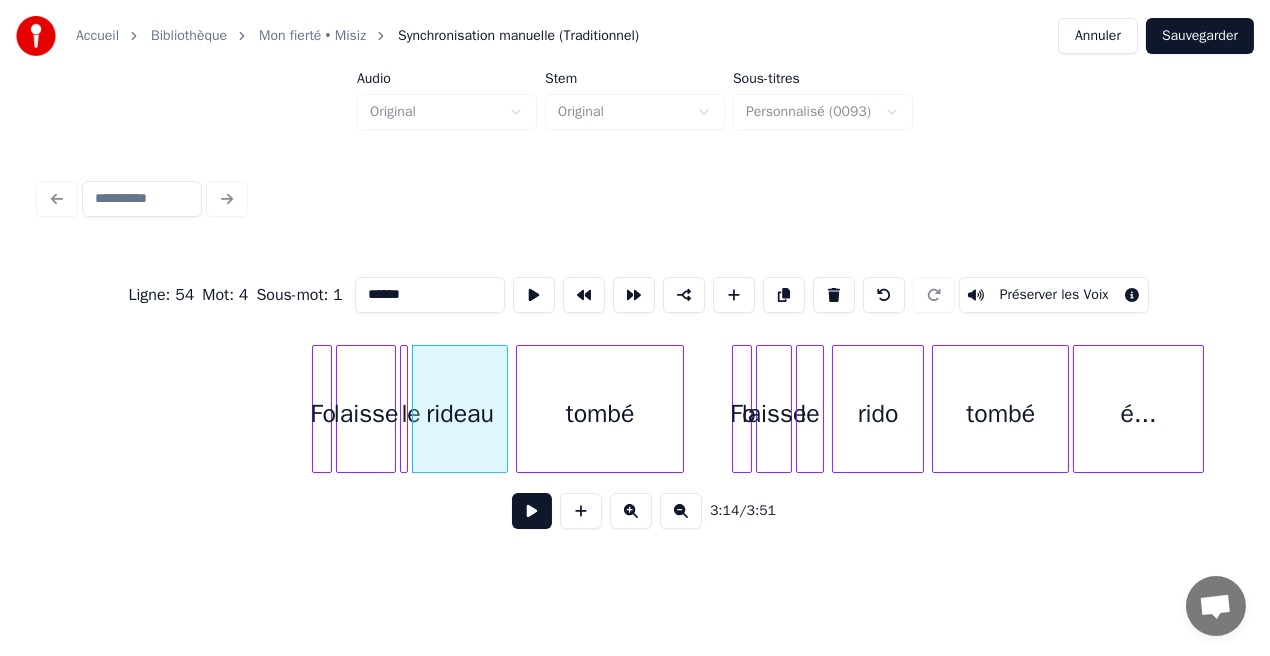scroll, scrollTop: 0, scrollLeft: 38602, axis: horizontal 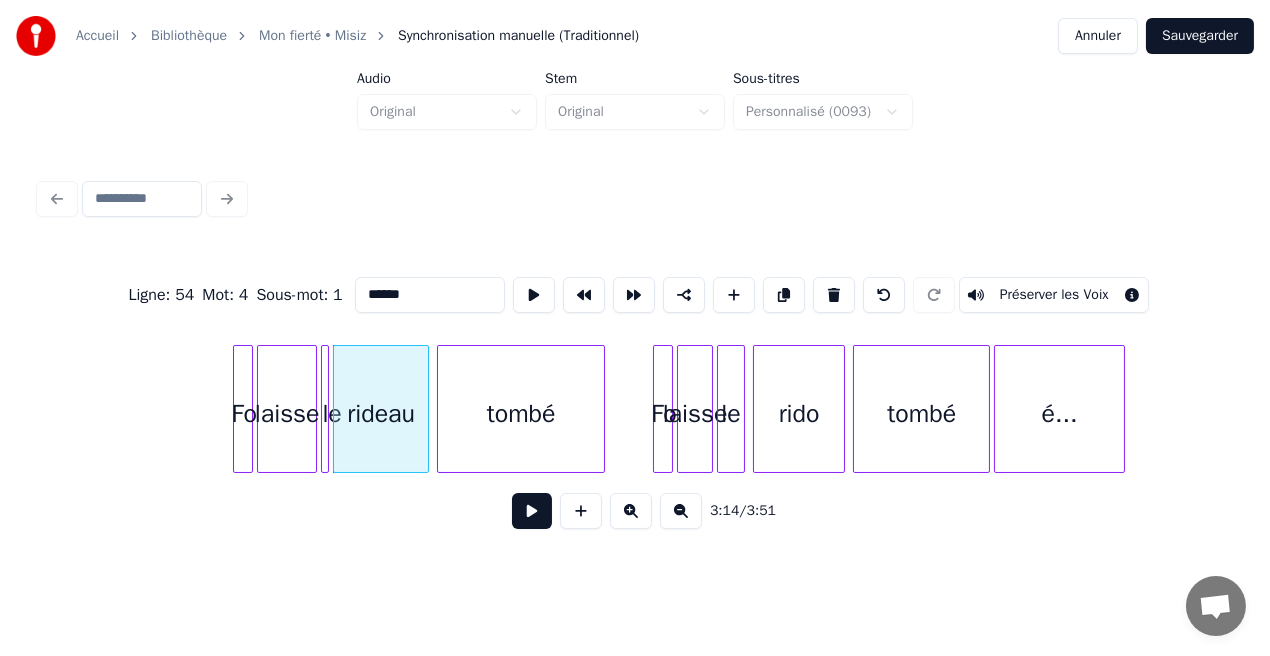 click on "rido" at bounding box center (799, 414) 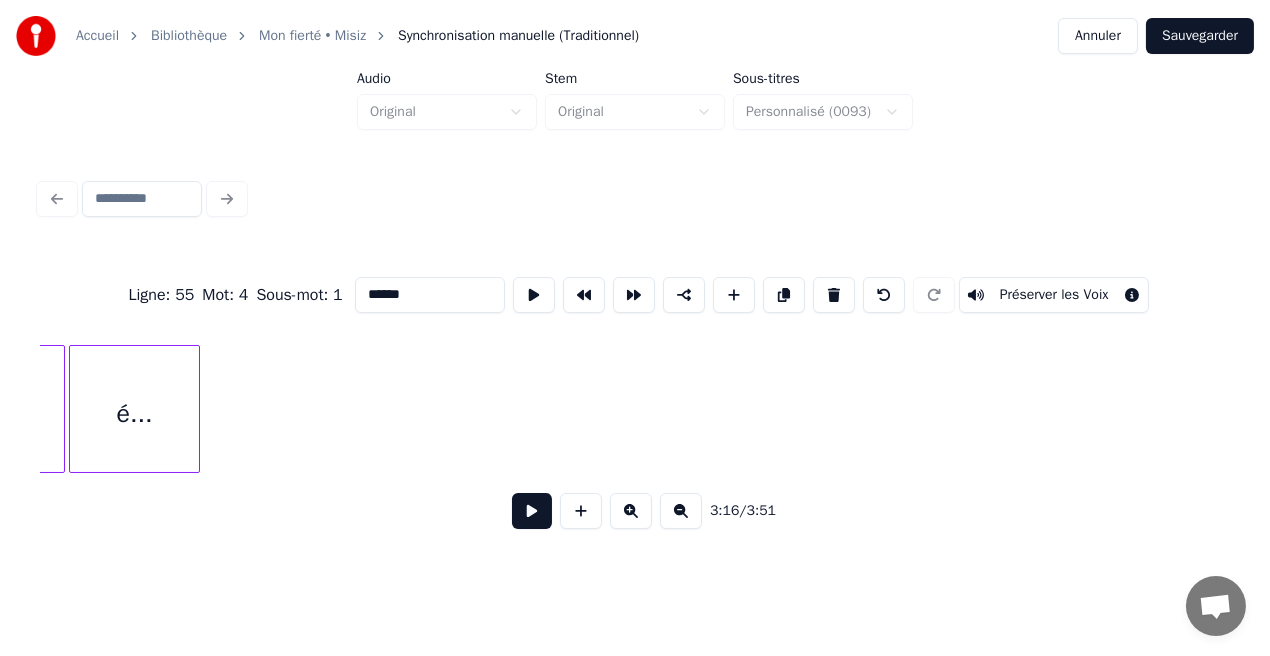 scroll, scrollTop: 0, scrollLeft: 39633, axis: horizontal 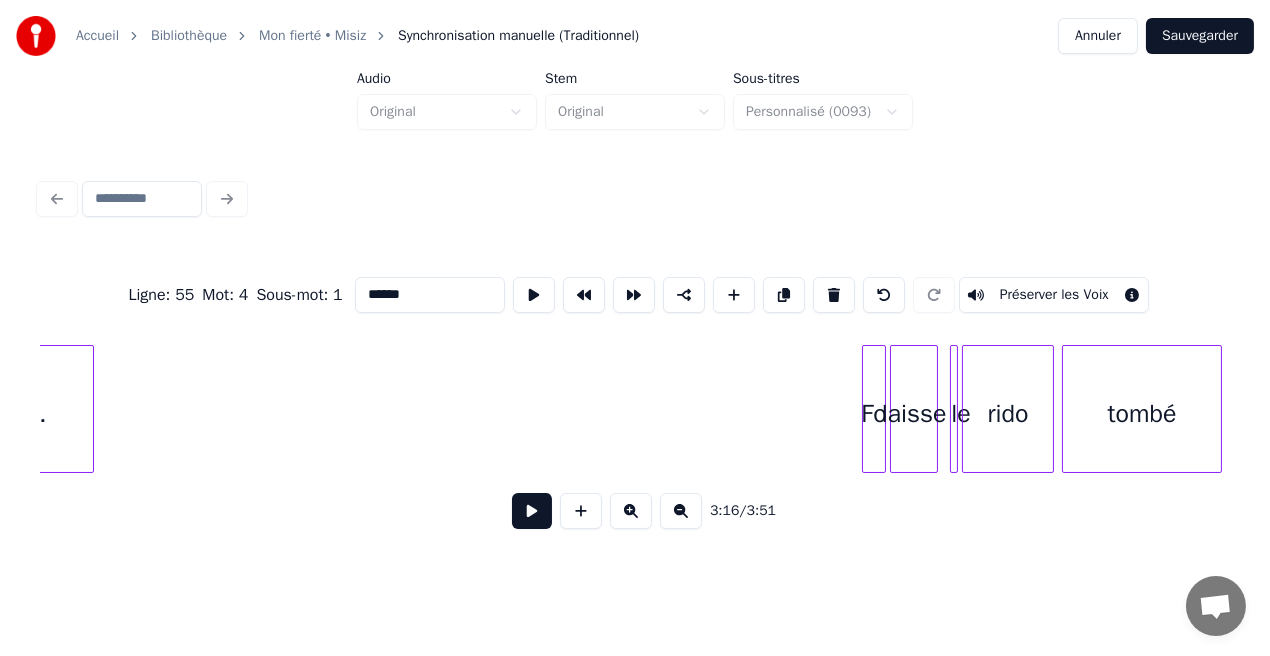 click on "rido" at bounding box center [1008, 414] 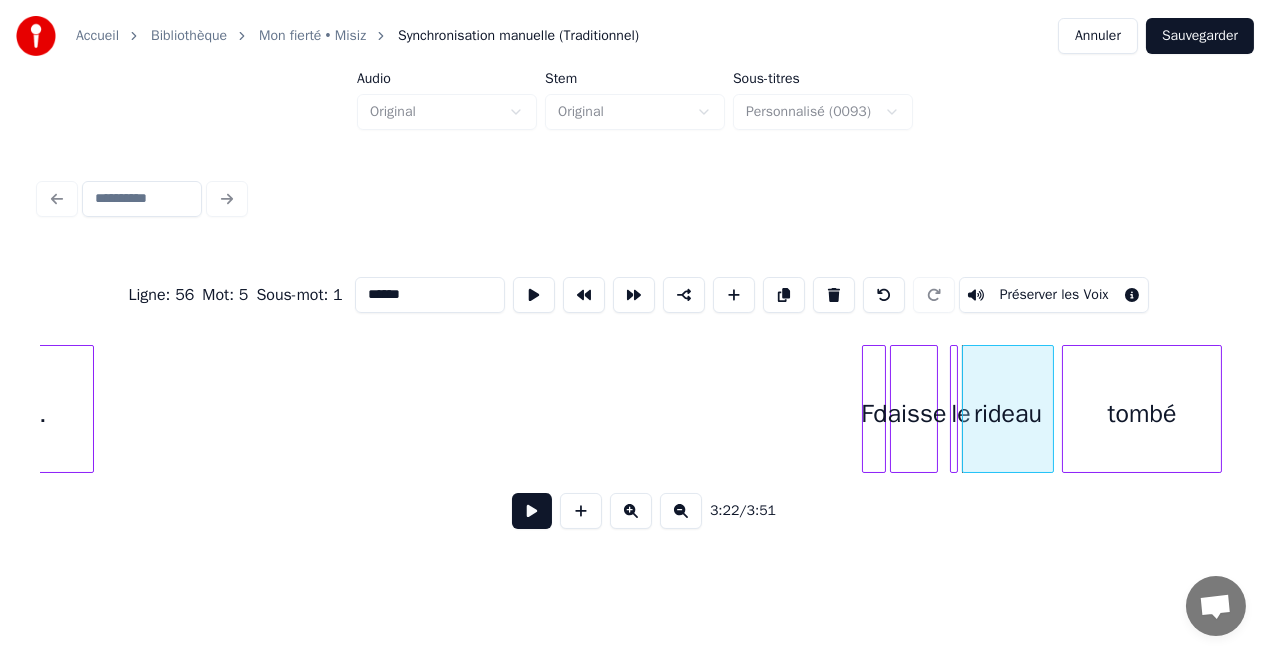 scroll, scrollTop: 0, scrollLeft: 40055, axis: horizontal 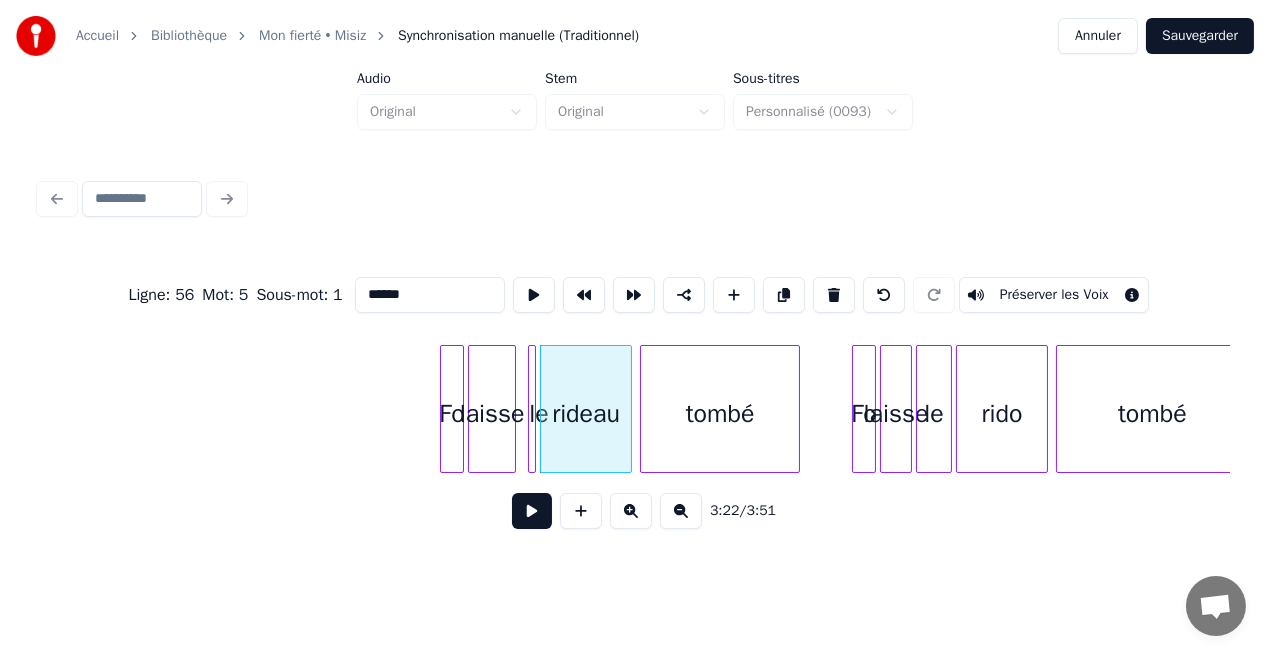 click on "rido" at bounding box center [1002, 414] 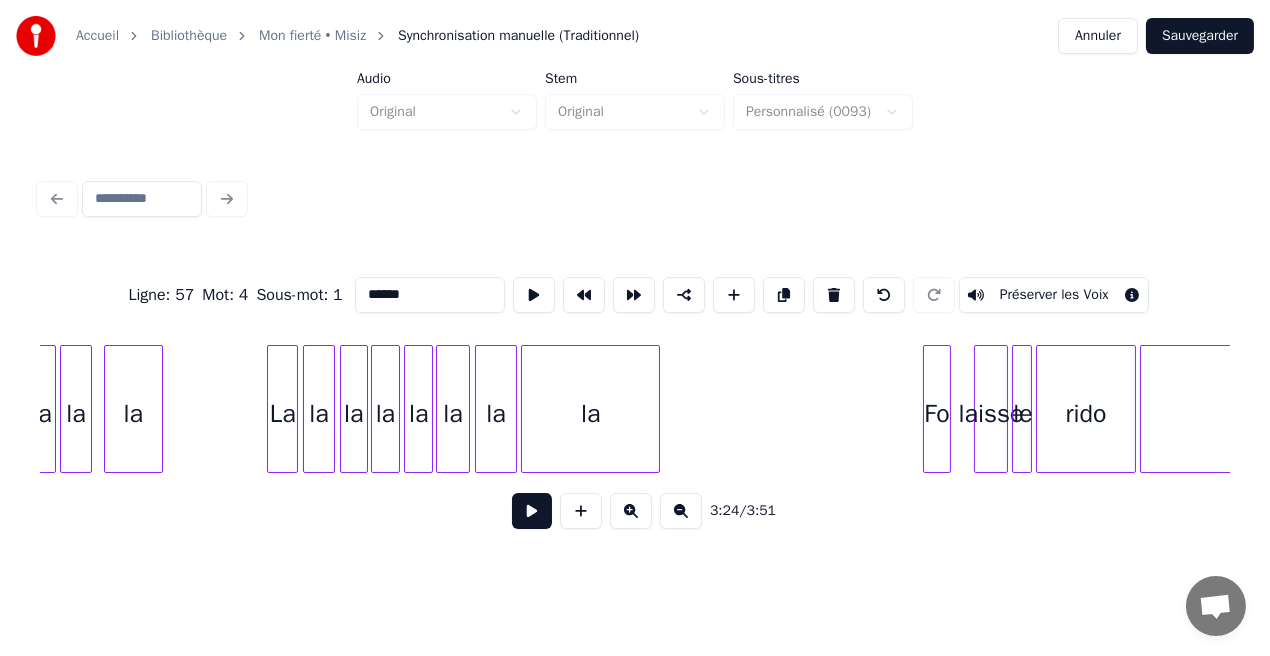 scroll, scrollTop: 0, scrollLeft: 42565, axis: horizontal 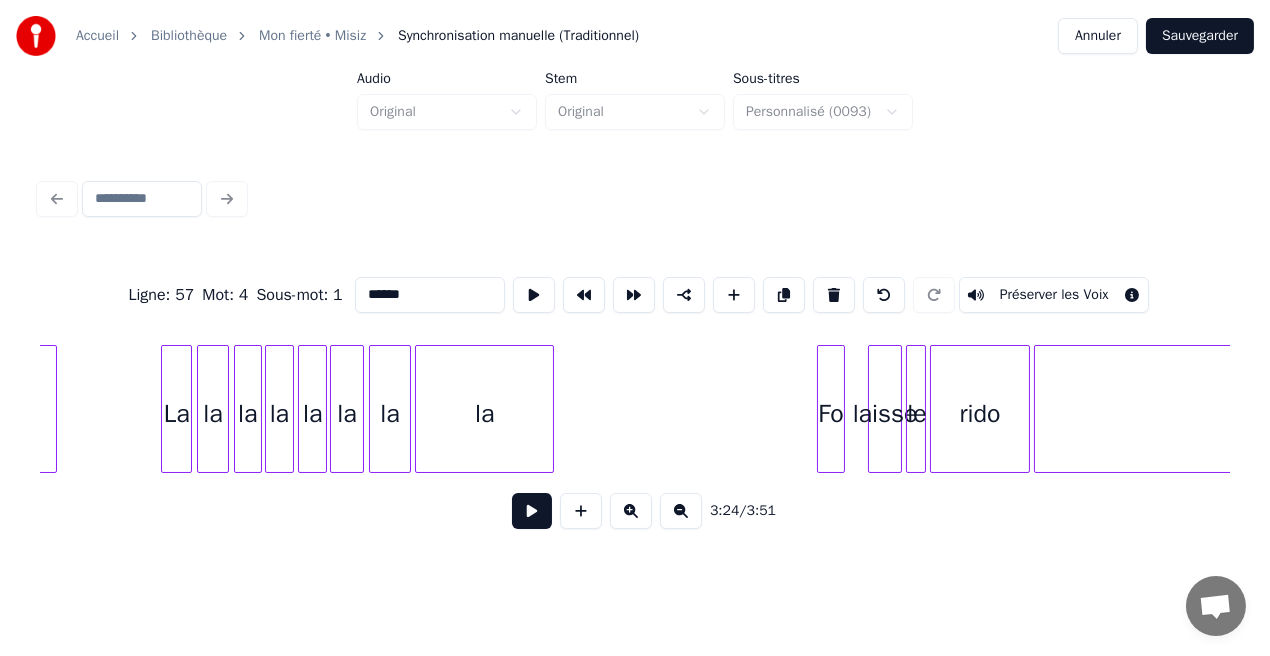 click on "rido" at bounding box center (980, 414) 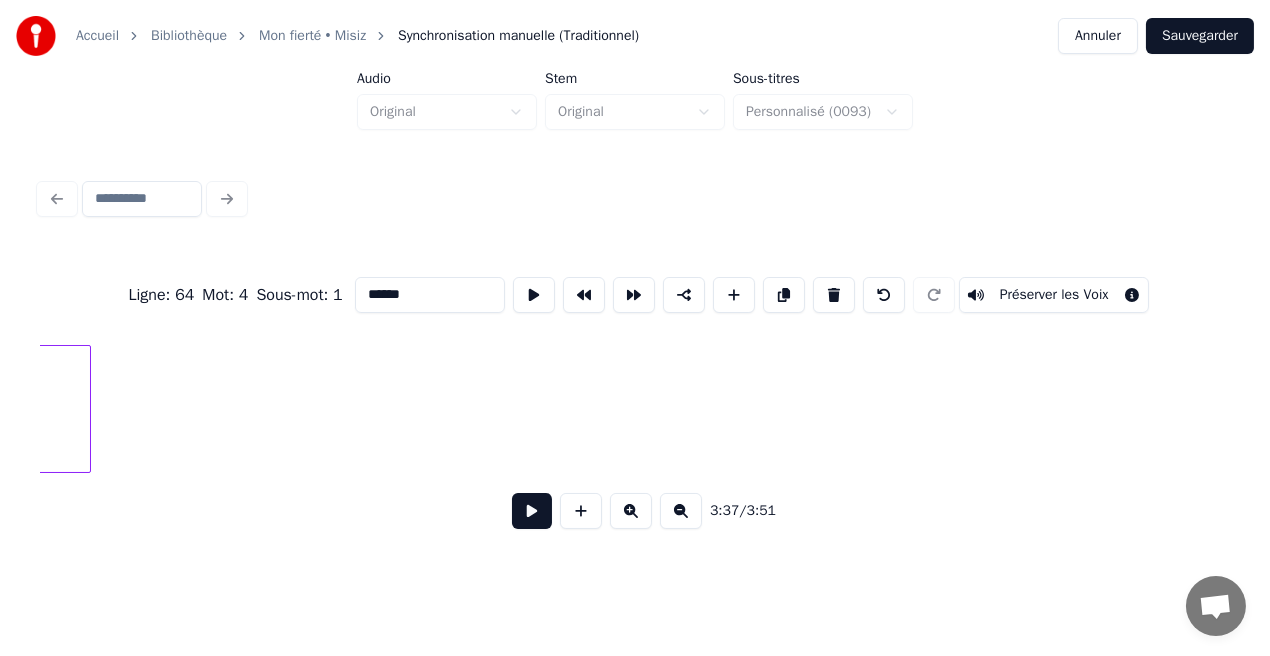 scroll, scrollTop: 0, scrollLeft: 44679, axis: horizontal 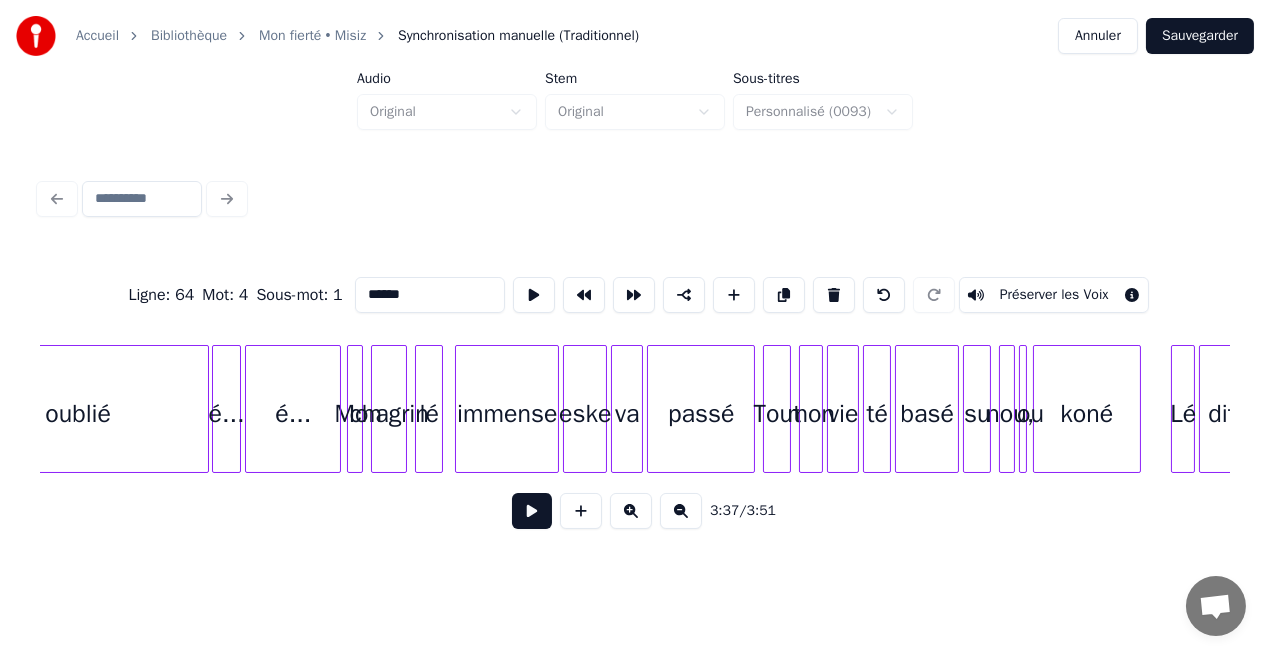 type on "******" 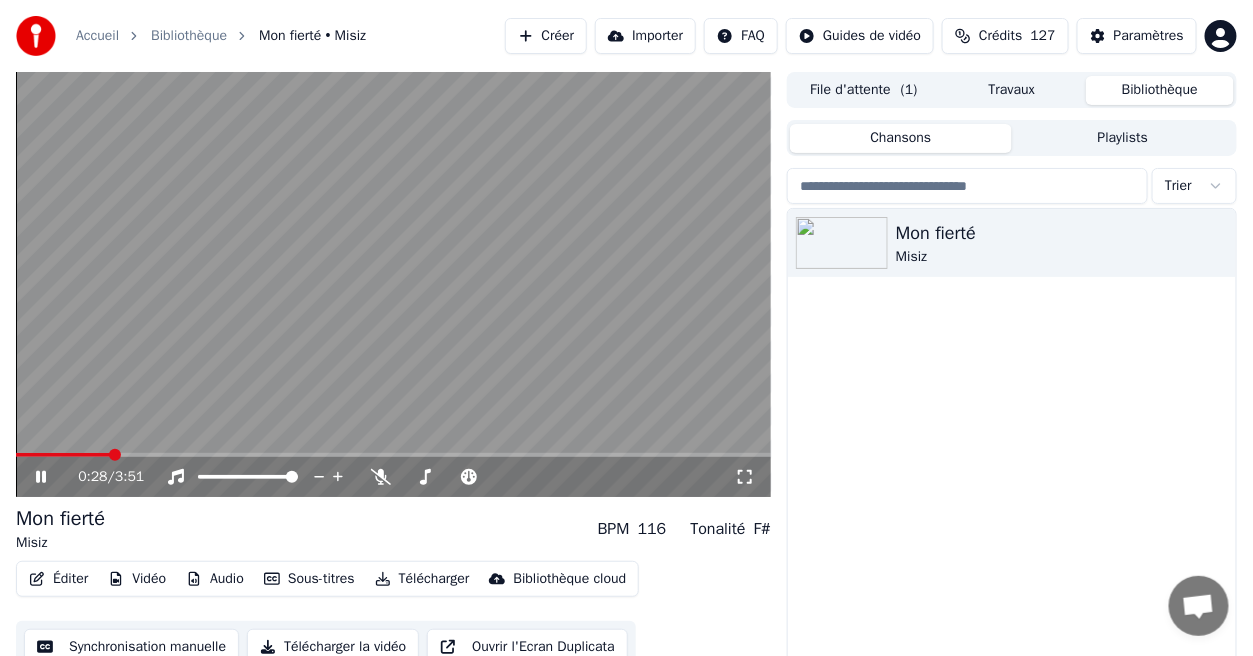 click on "Audio" at bounding box center [215, 579] 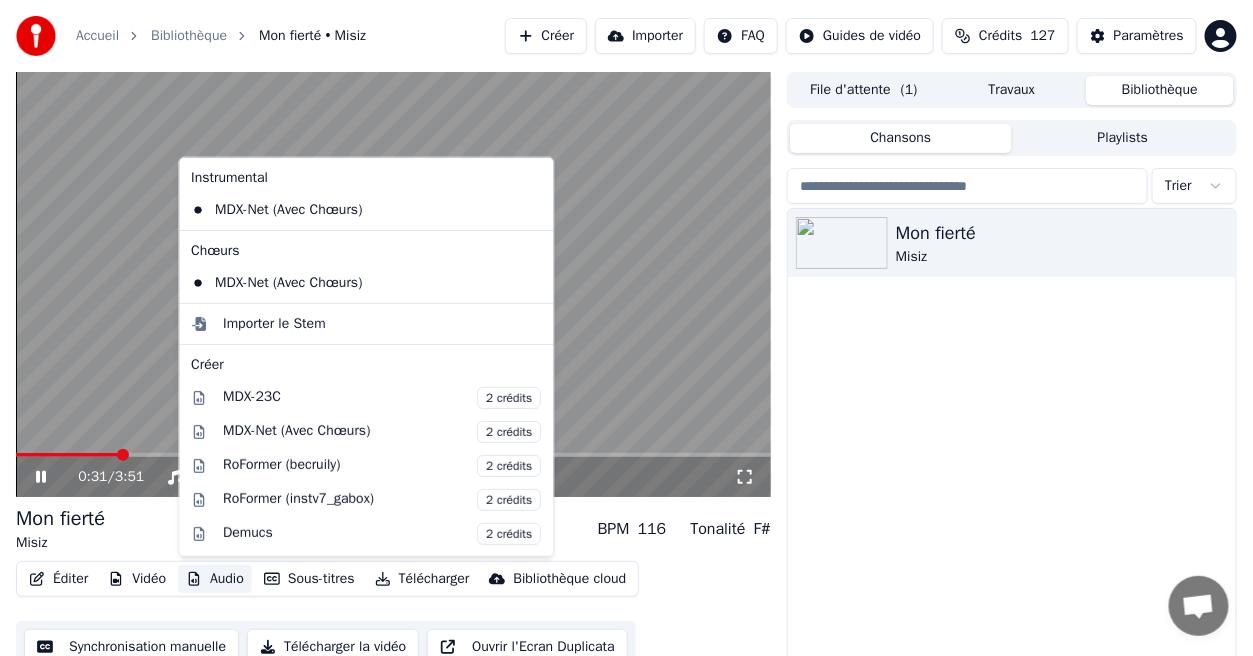 click on "Mon fierté Misiz" at bounding box center (1012, 454) 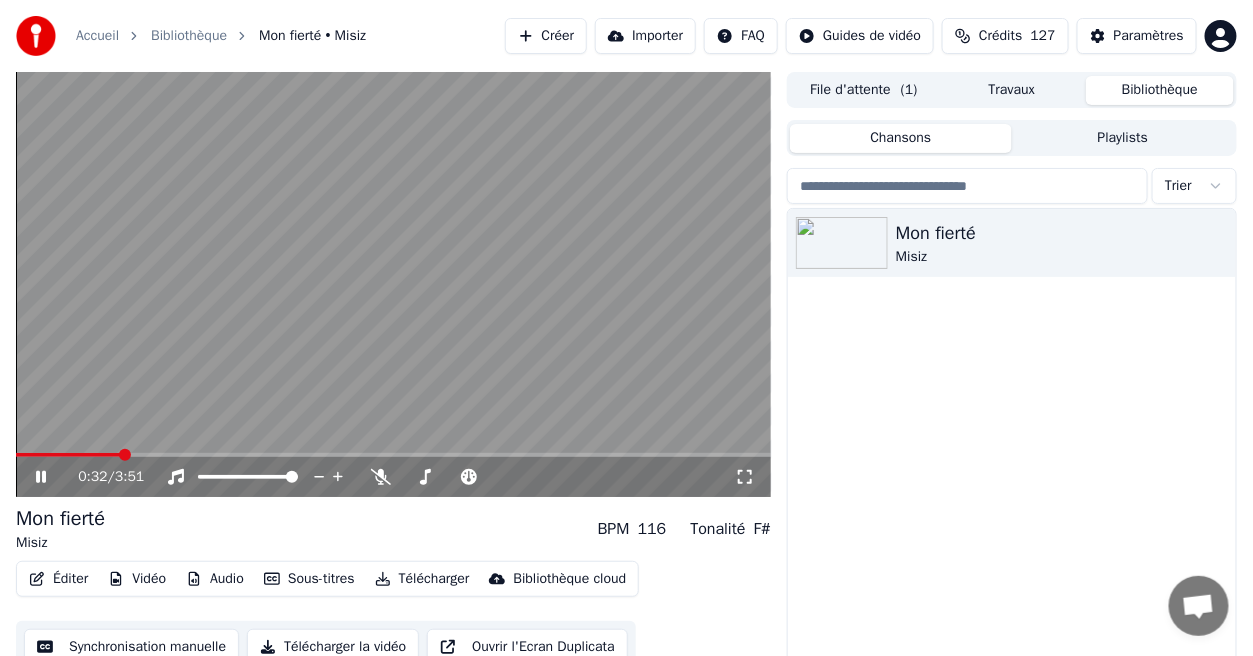 click on "Mon fierté Misiz" at bounding box center [1012, 454] 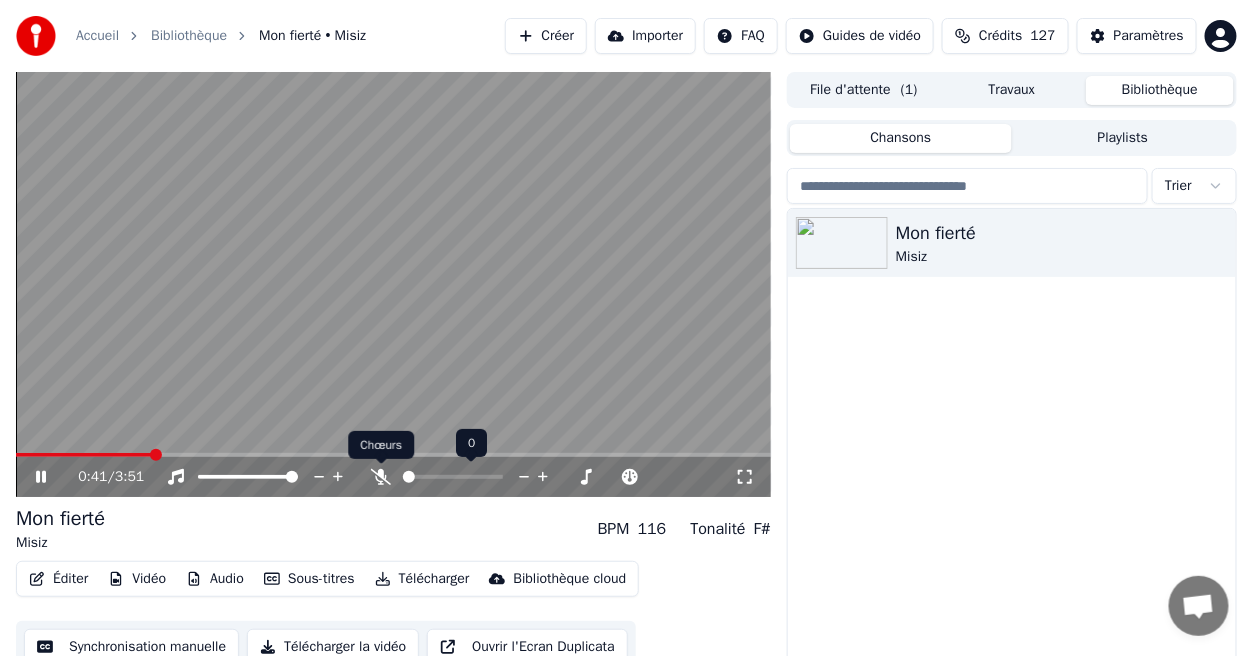 click 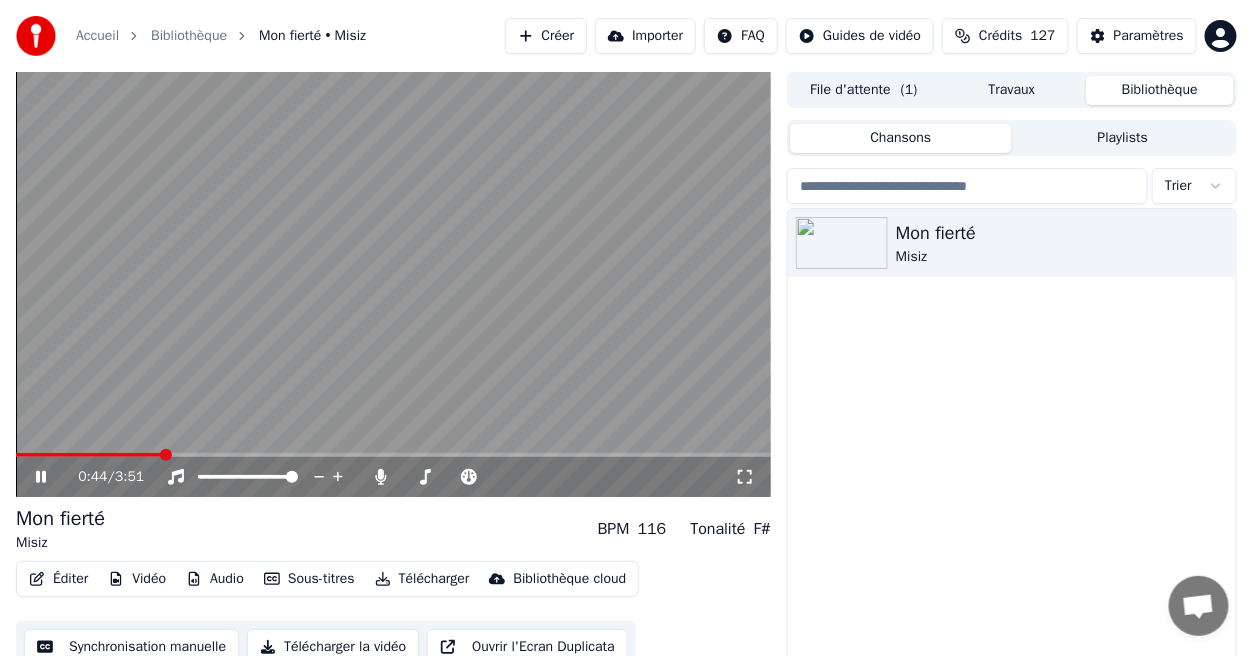 click 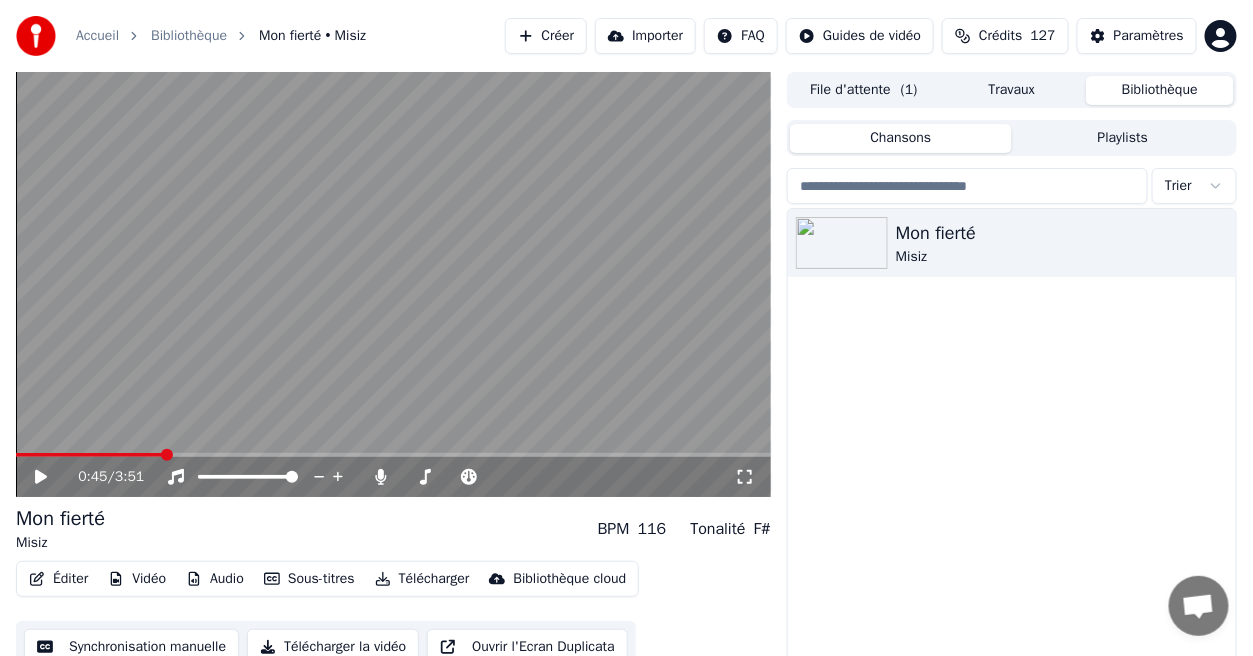 click 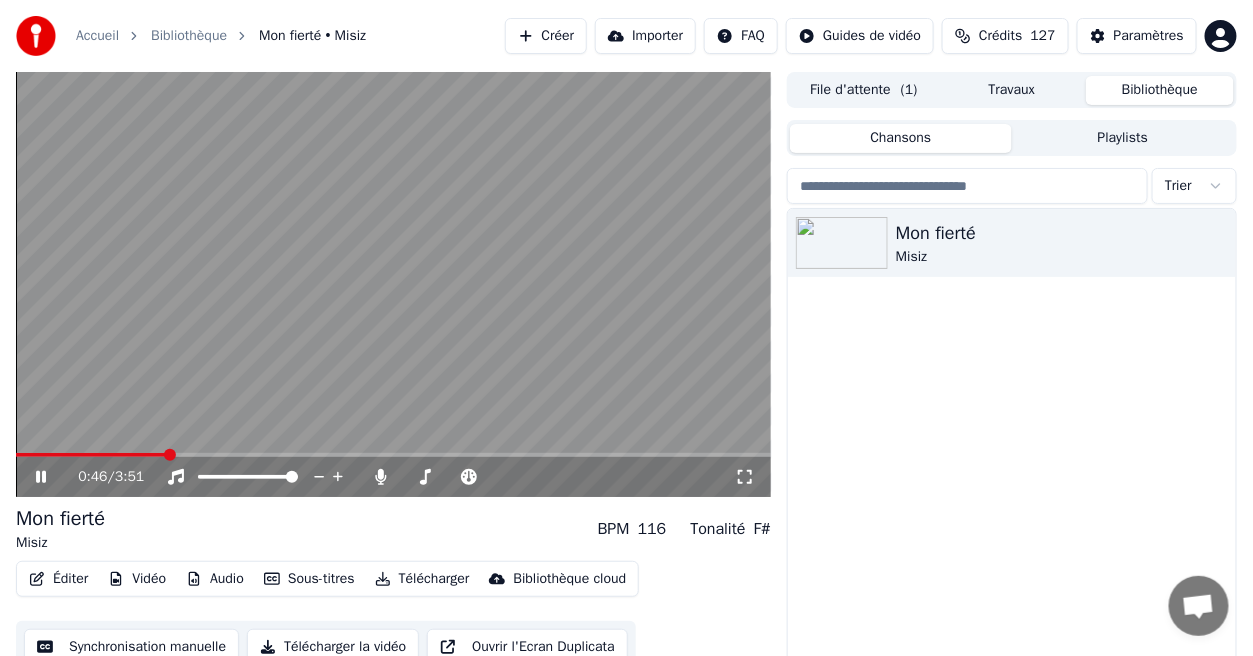 click 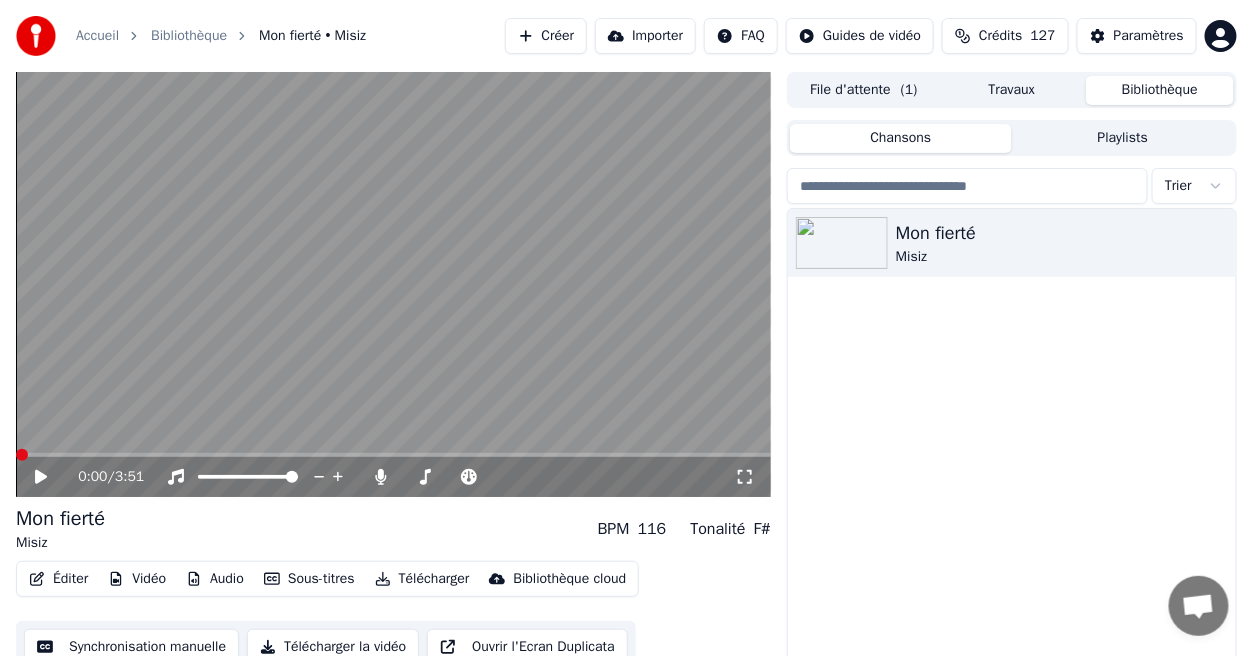 click at bounding box center [22, 455] 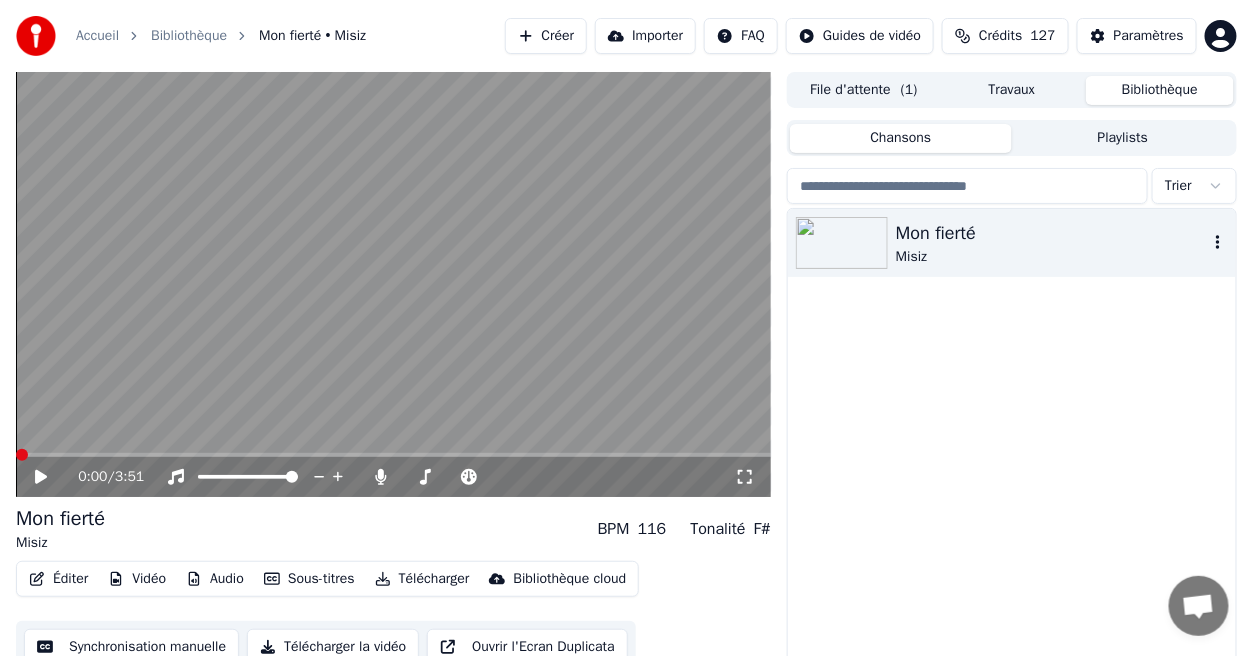 click on "Mon fierté" at bounding box center (1052, 233) 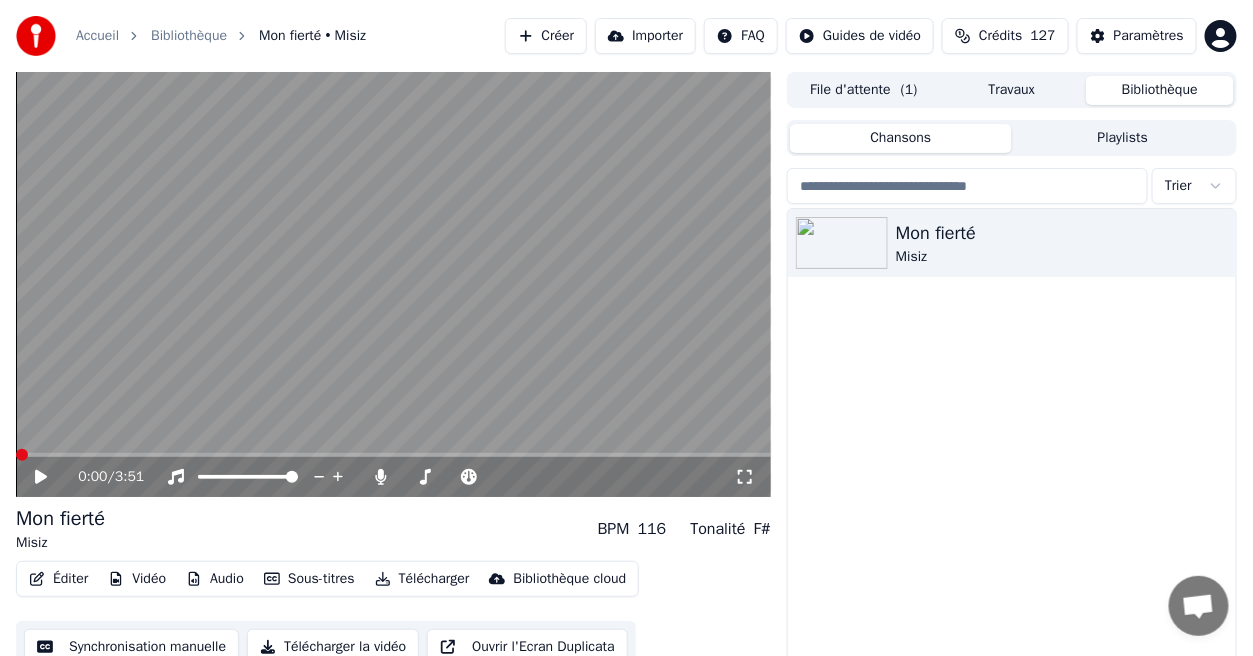 click 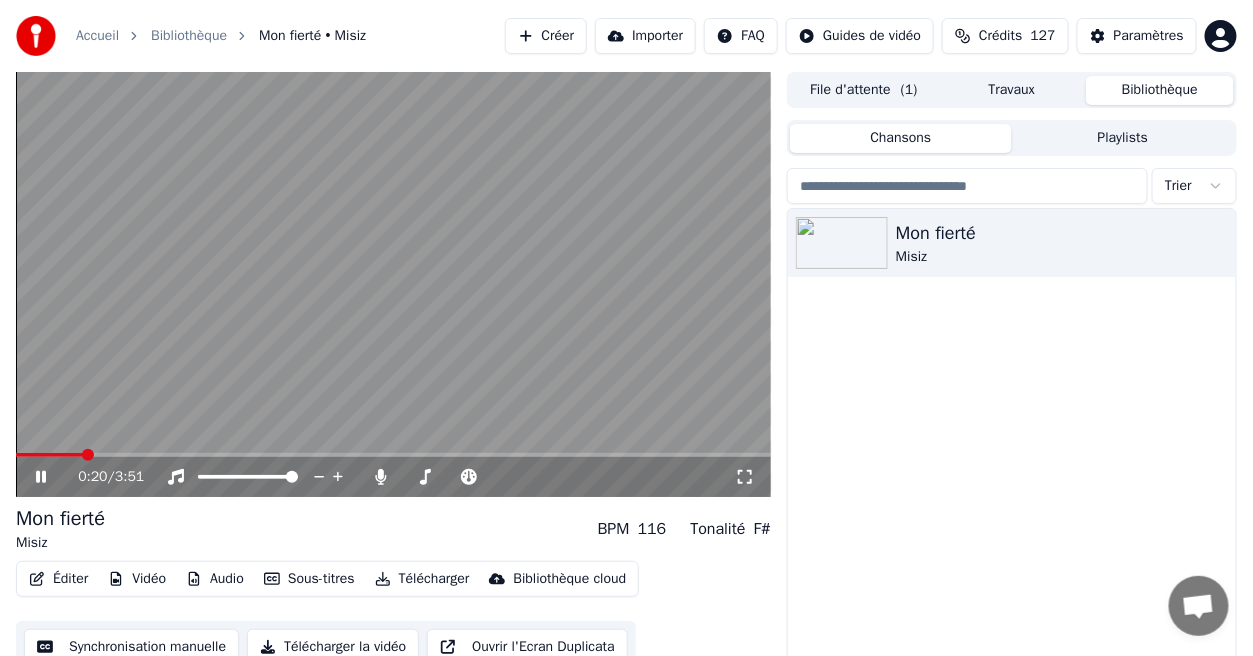 click 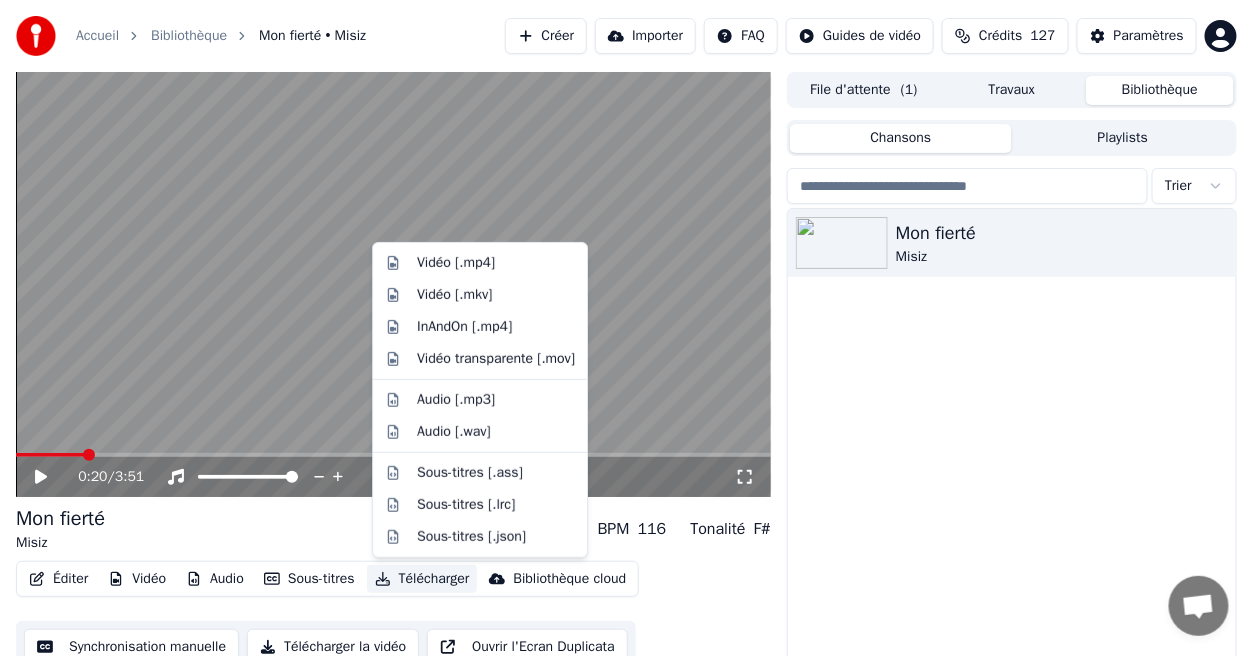 click on "Télécharger" at bounding box center [422, 579] 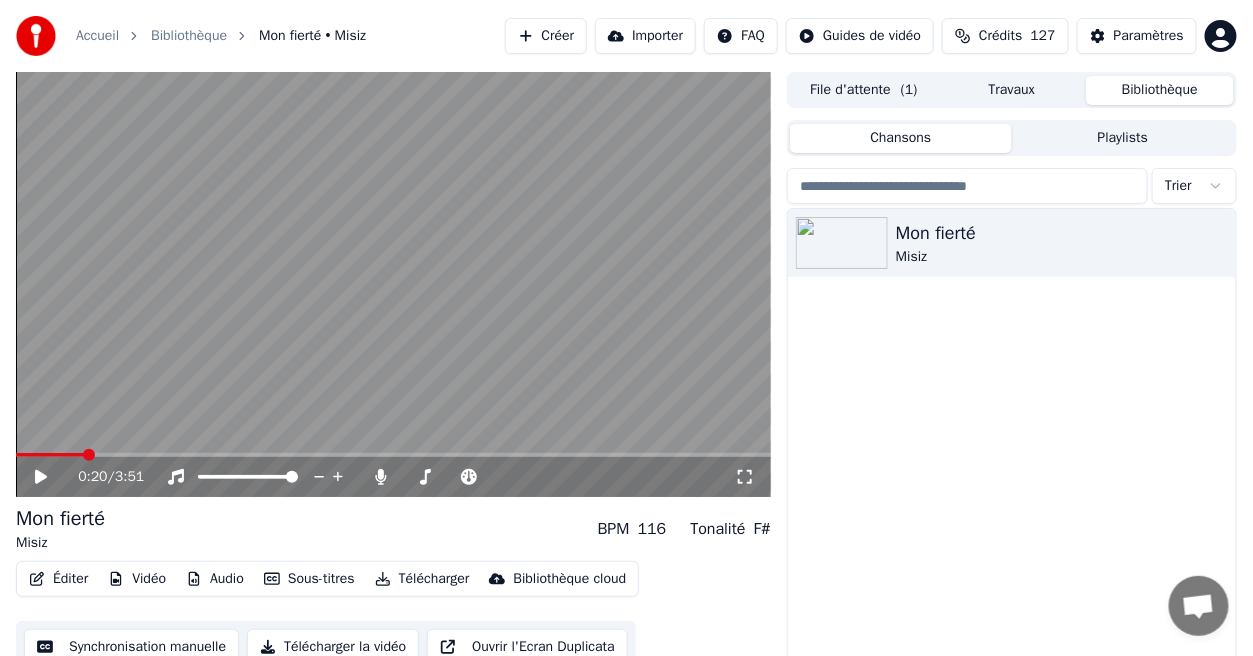 click on "Mon fierté Misiz" at bounding box center (1012, 454) 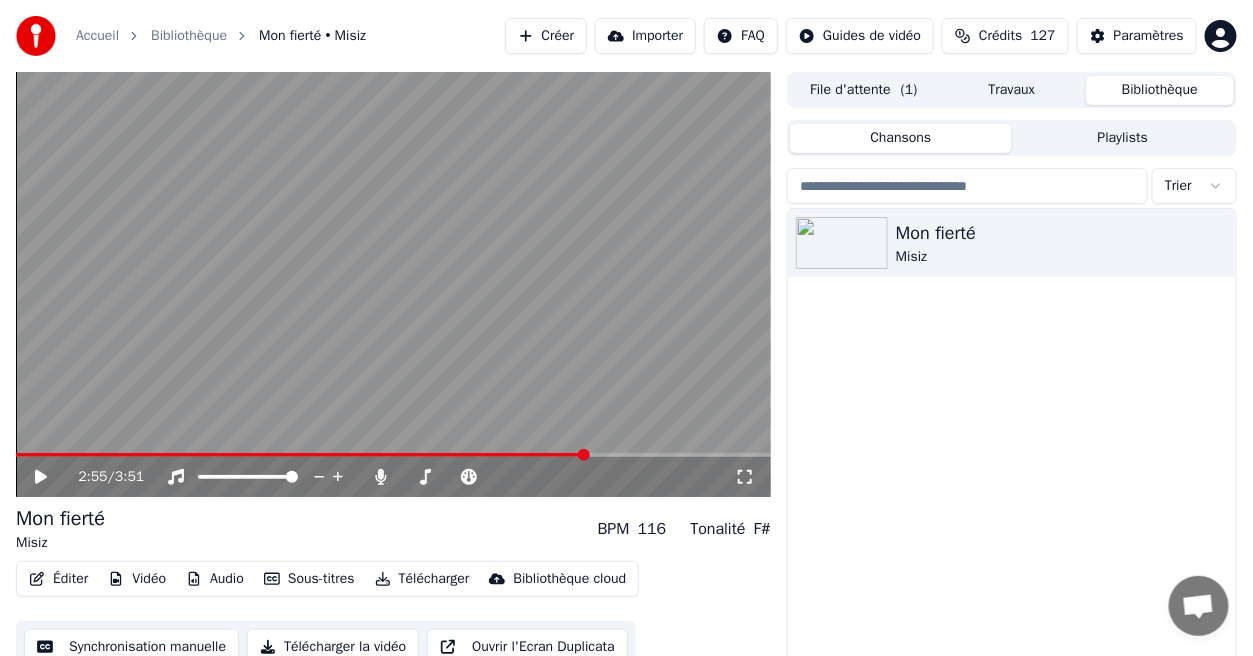 click at bounding box center [393, 455] 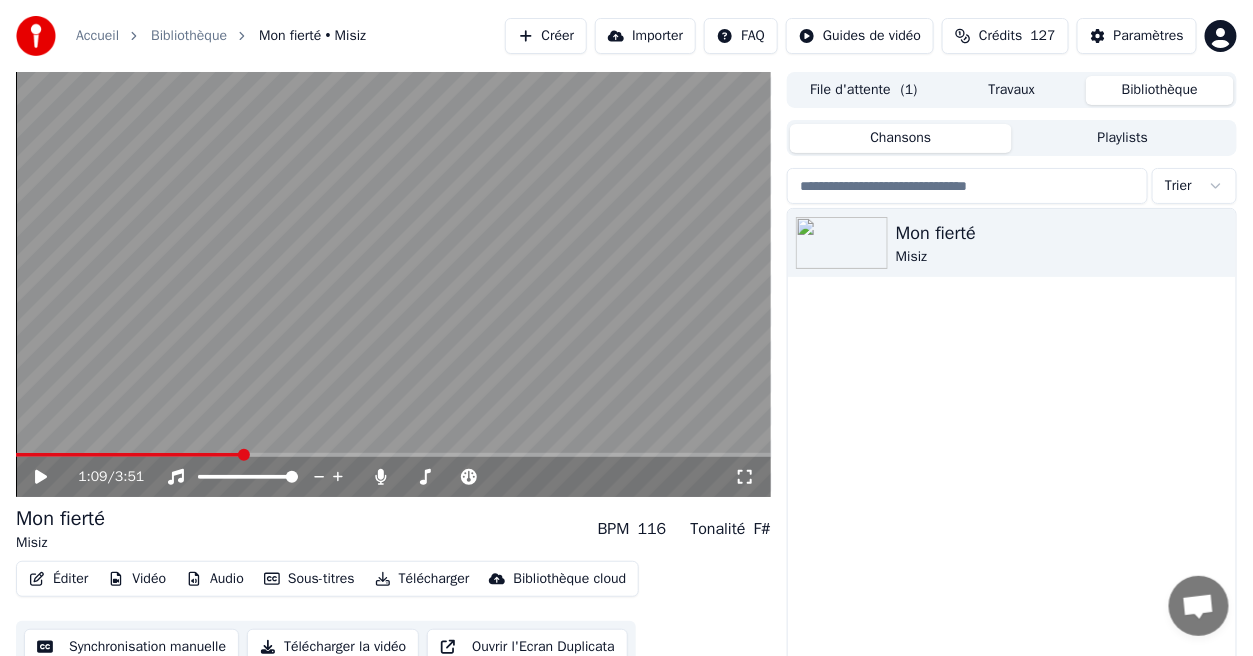 click at bounding box center [244, 455] 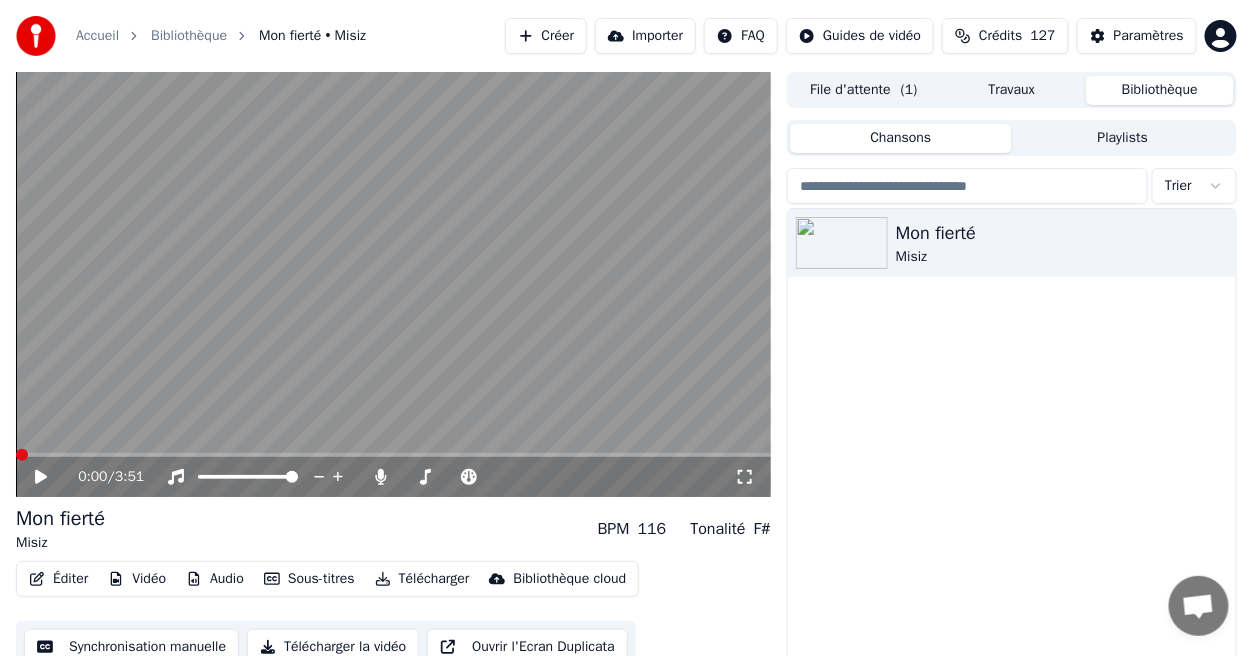 click at bounding box center [393, 455] 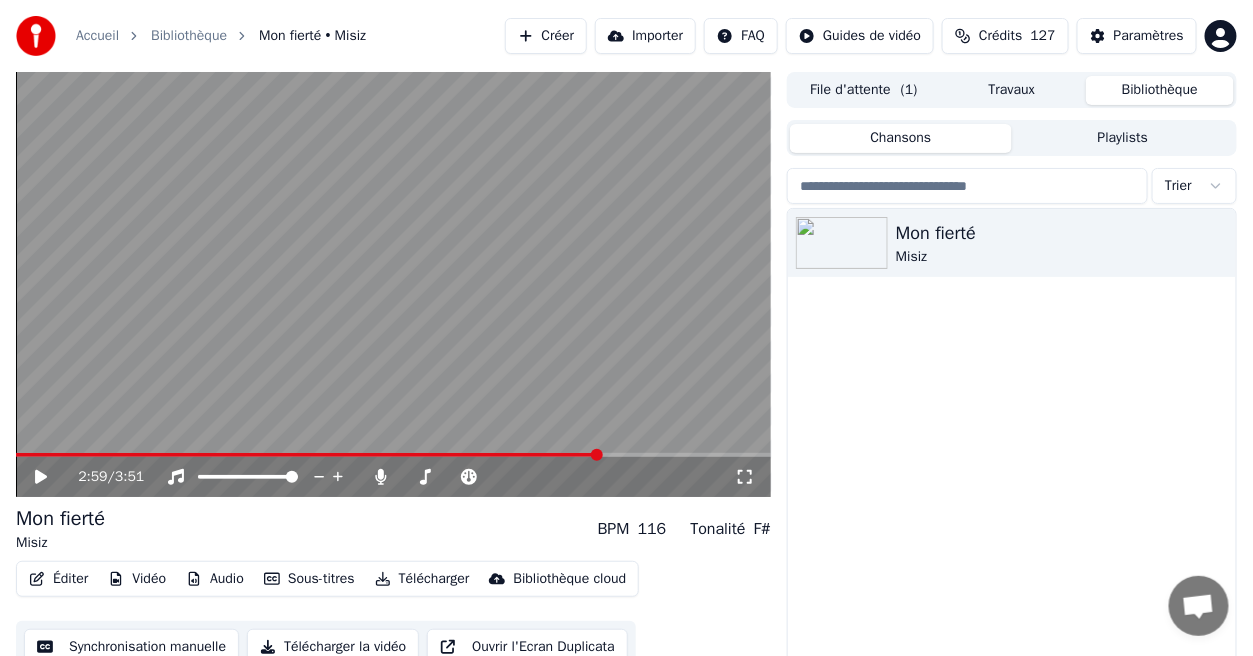 click 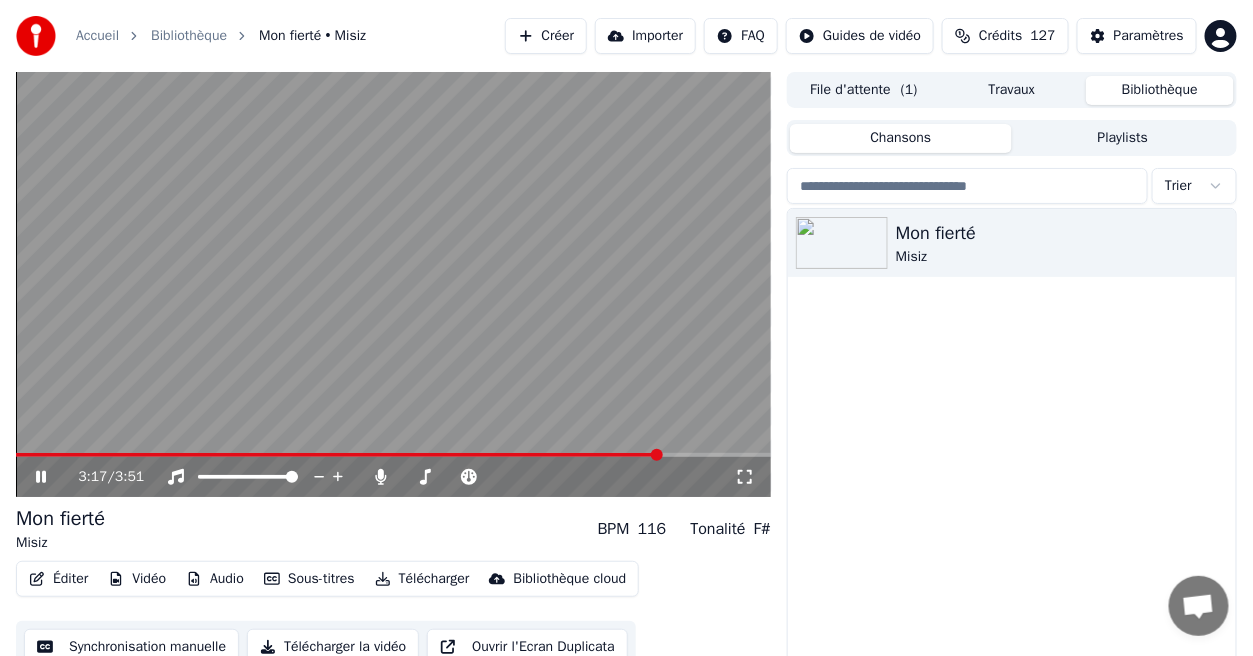 click 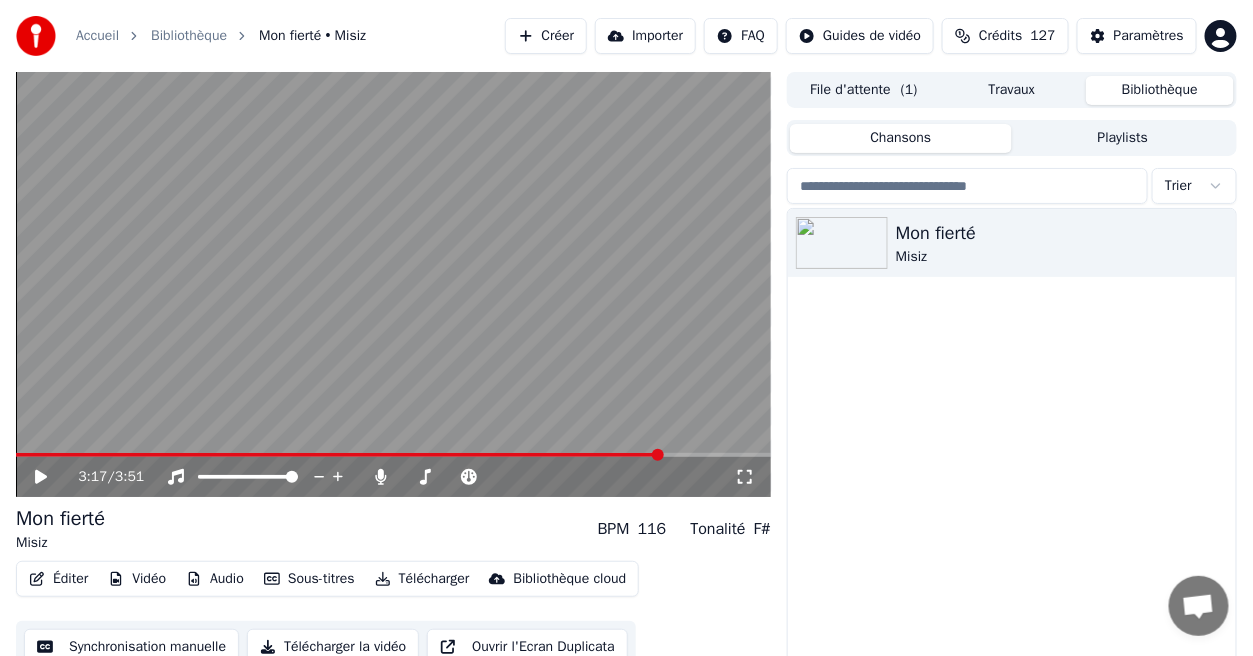 click on "Télécharger" at bounding box center (422, 579) 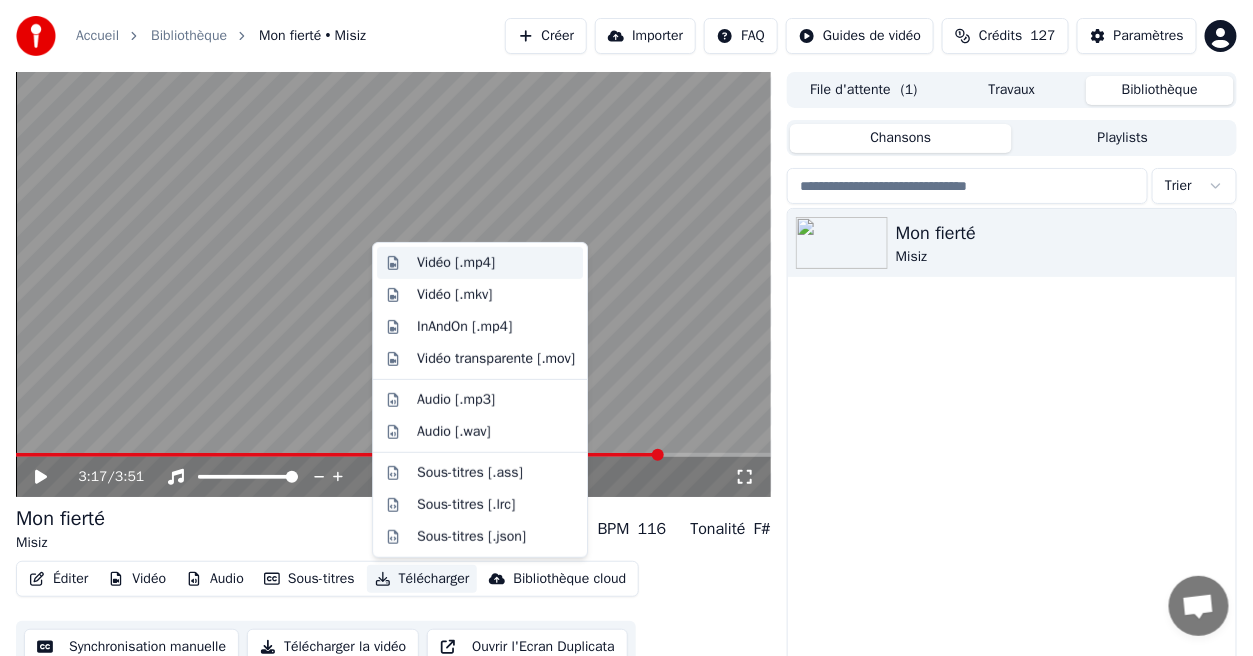 click on "Vidéo [.mp4]" at bounding box center (456, 263) 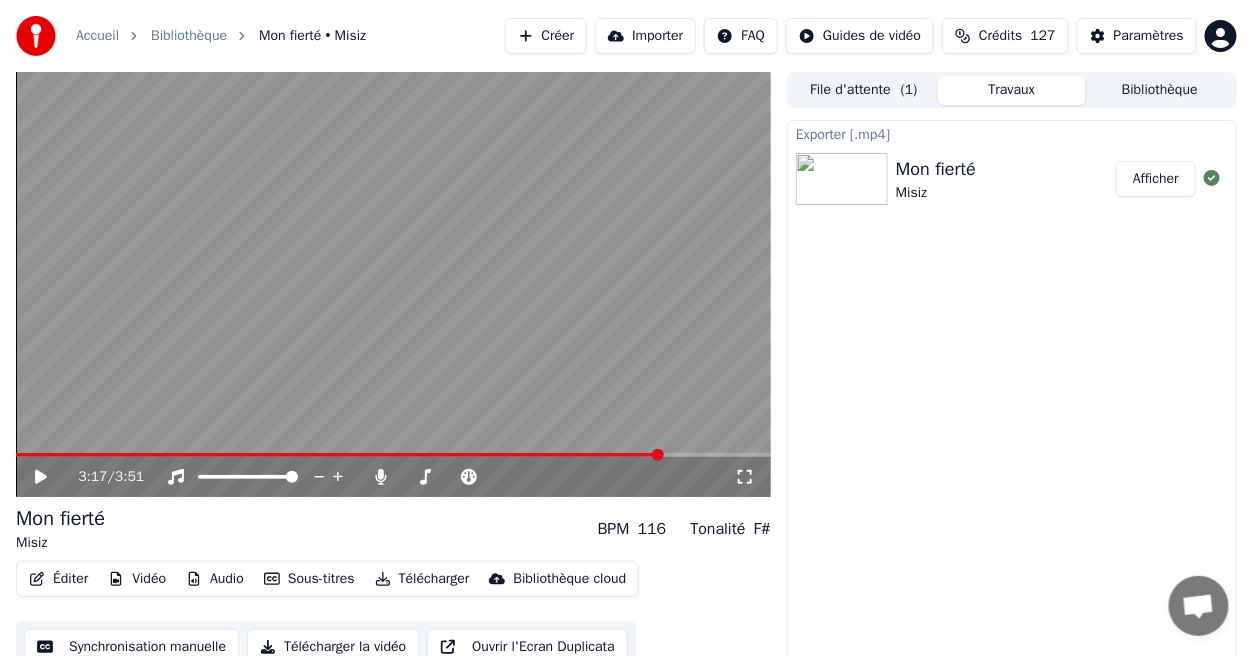 click on "Afficher" at bounding box center (1156, 179) 